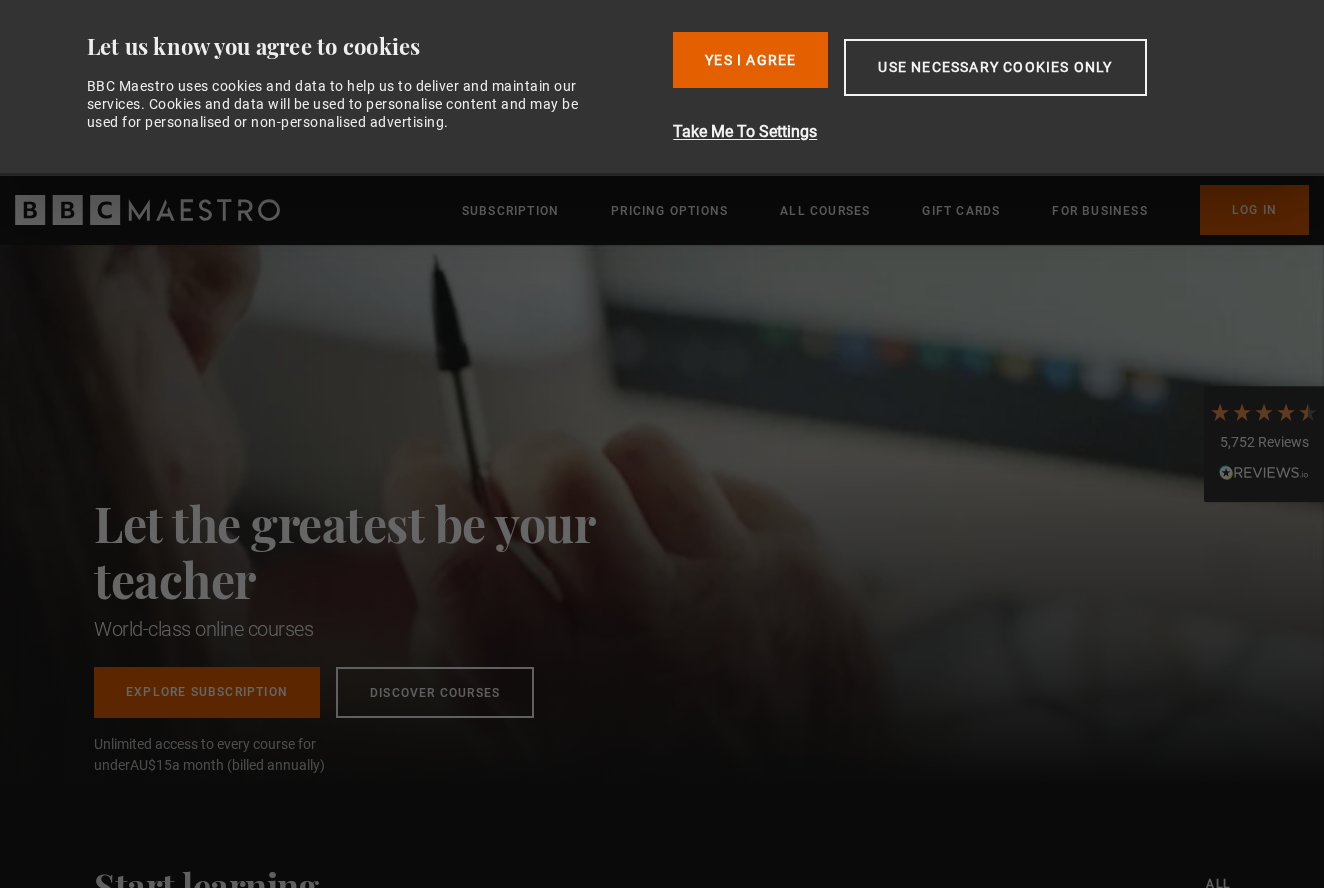 scroll, scrollTop: 0, scrollLeft: 0, axis: both 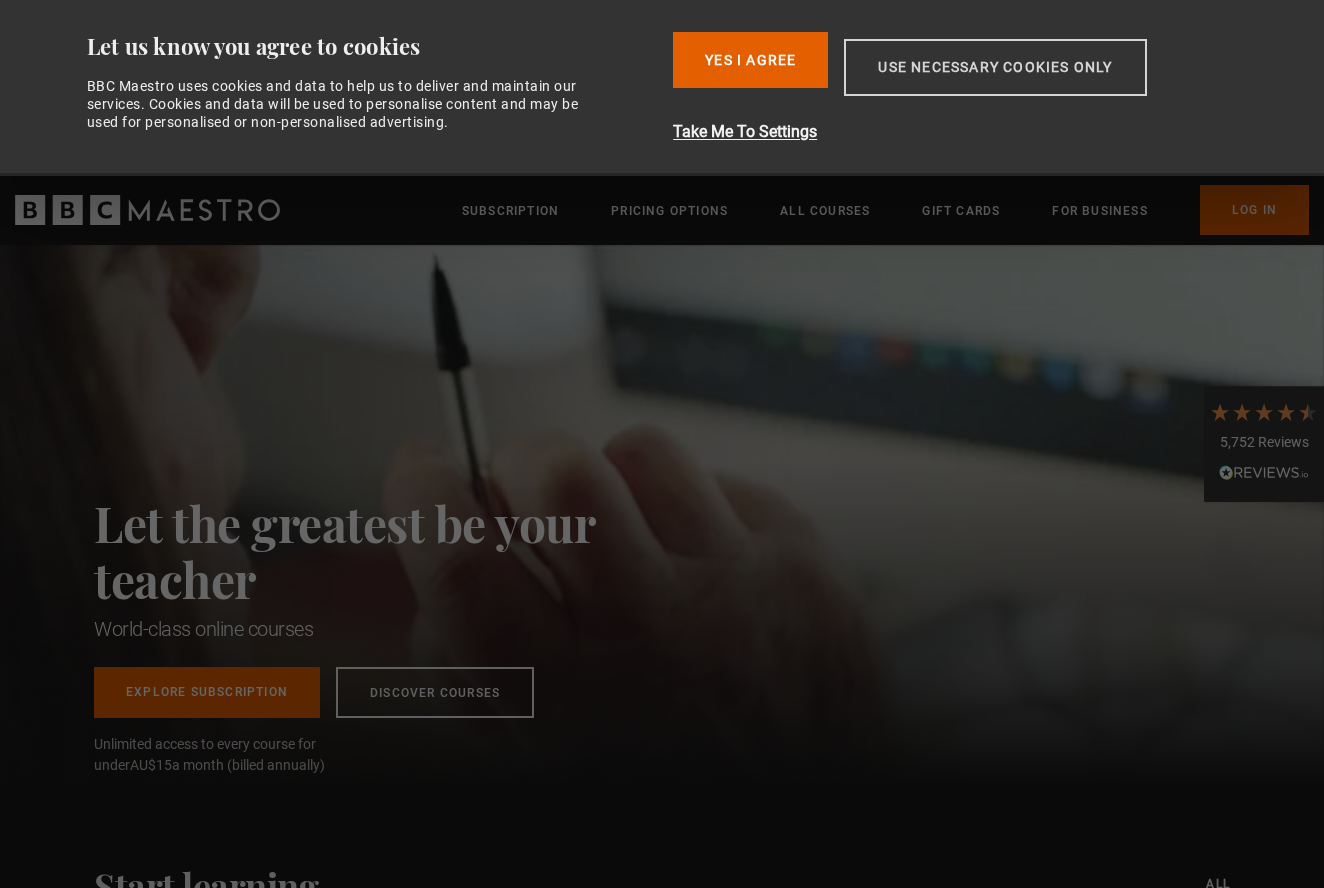 click on "Use necessary cookies only" at bounding box center [995, 67] 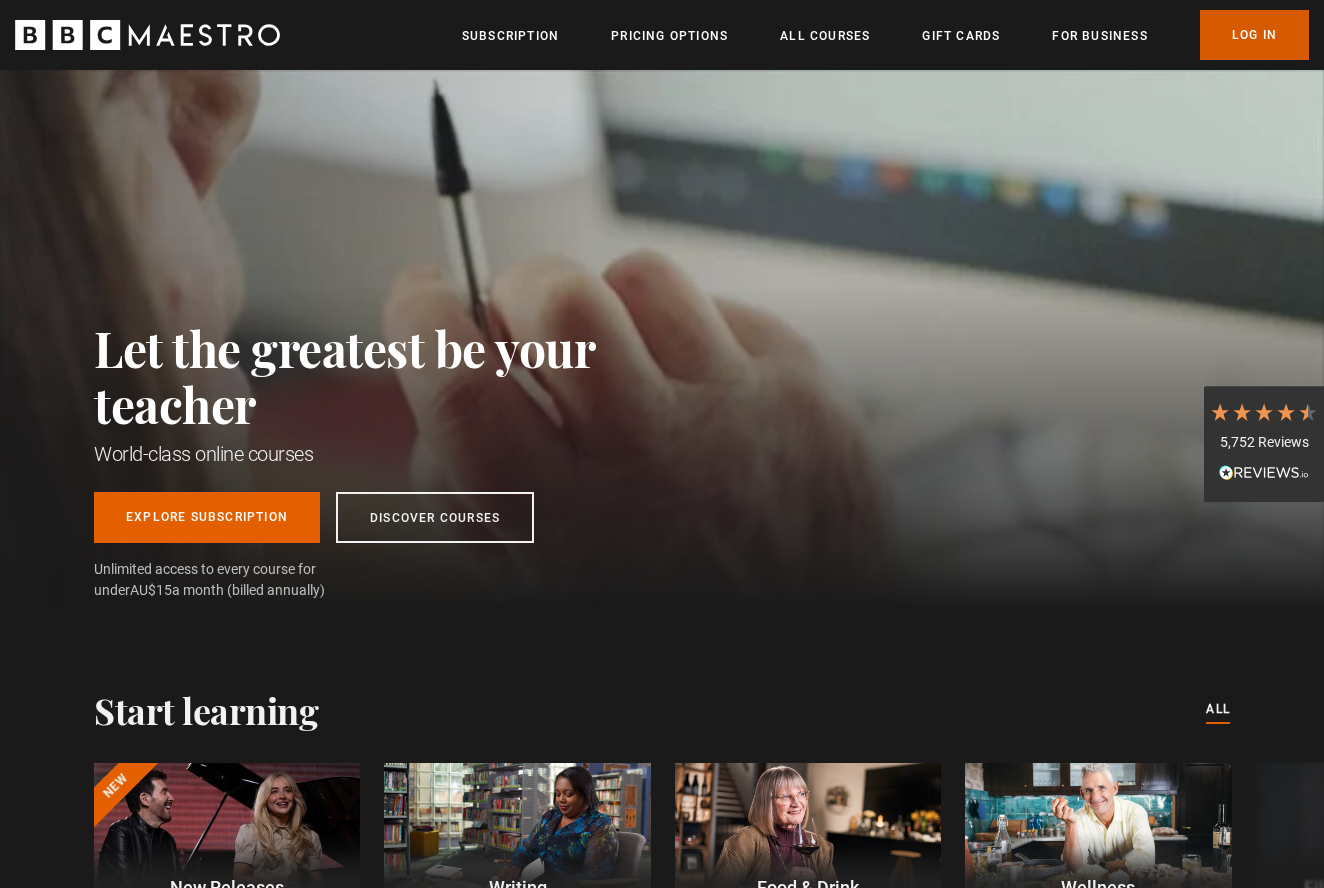 scroll, scrollTop: 0, scrollLeft: 262, axis: horizontal 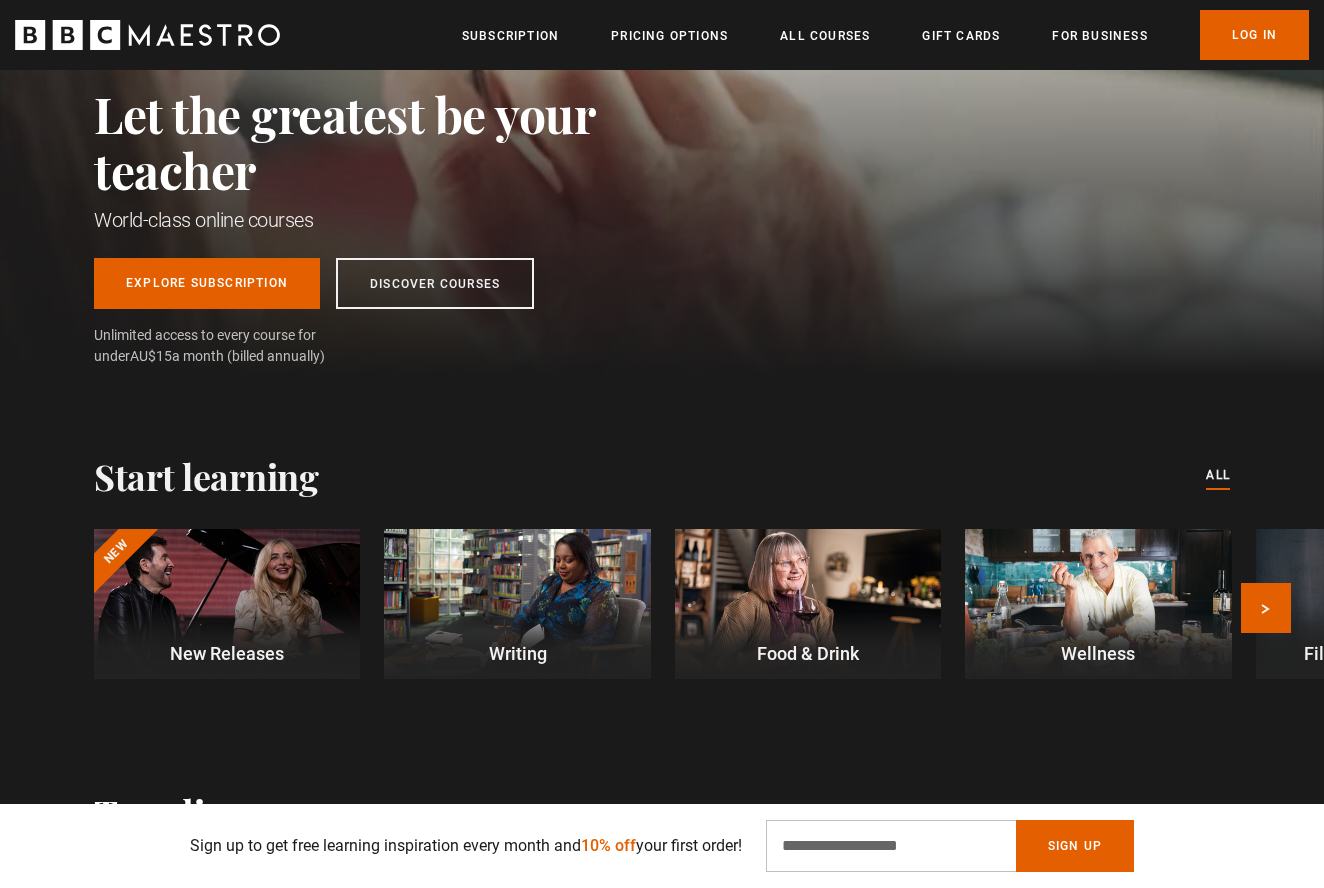 click at bounding box center [227, 604] 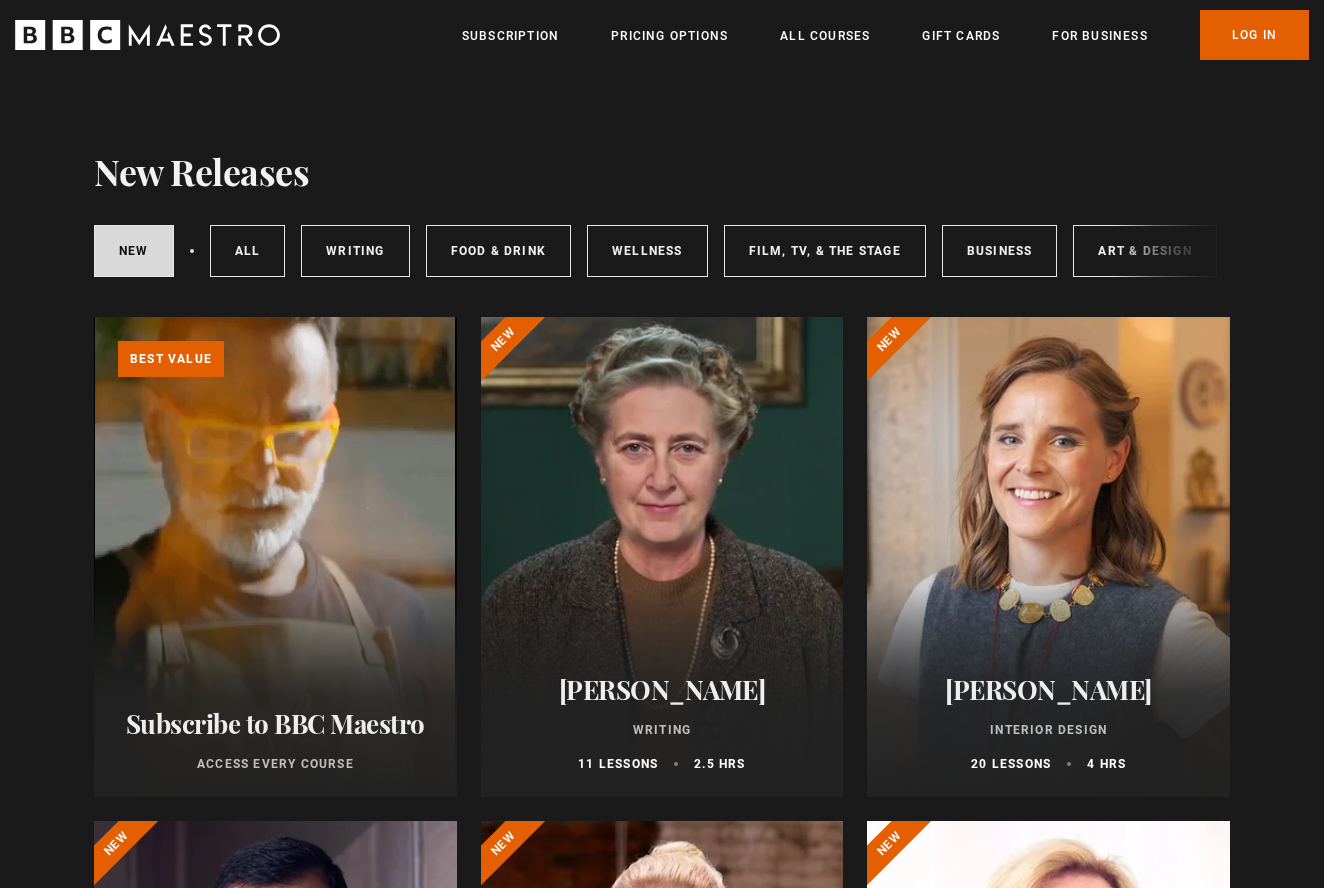 scroll, scrollTop: 0, scrollLeft: 0, axis: both 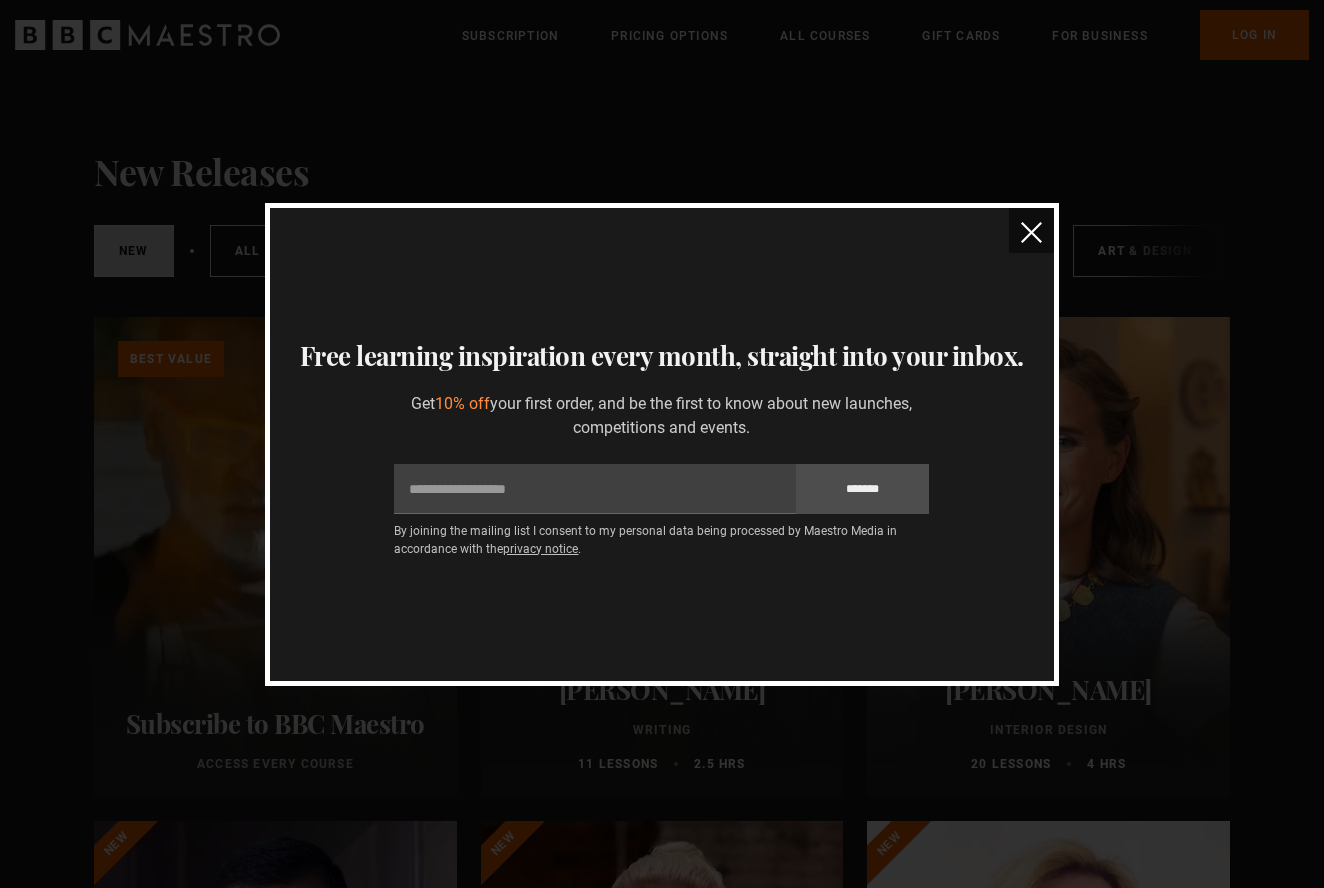 click at bounding box center (1031, 232) 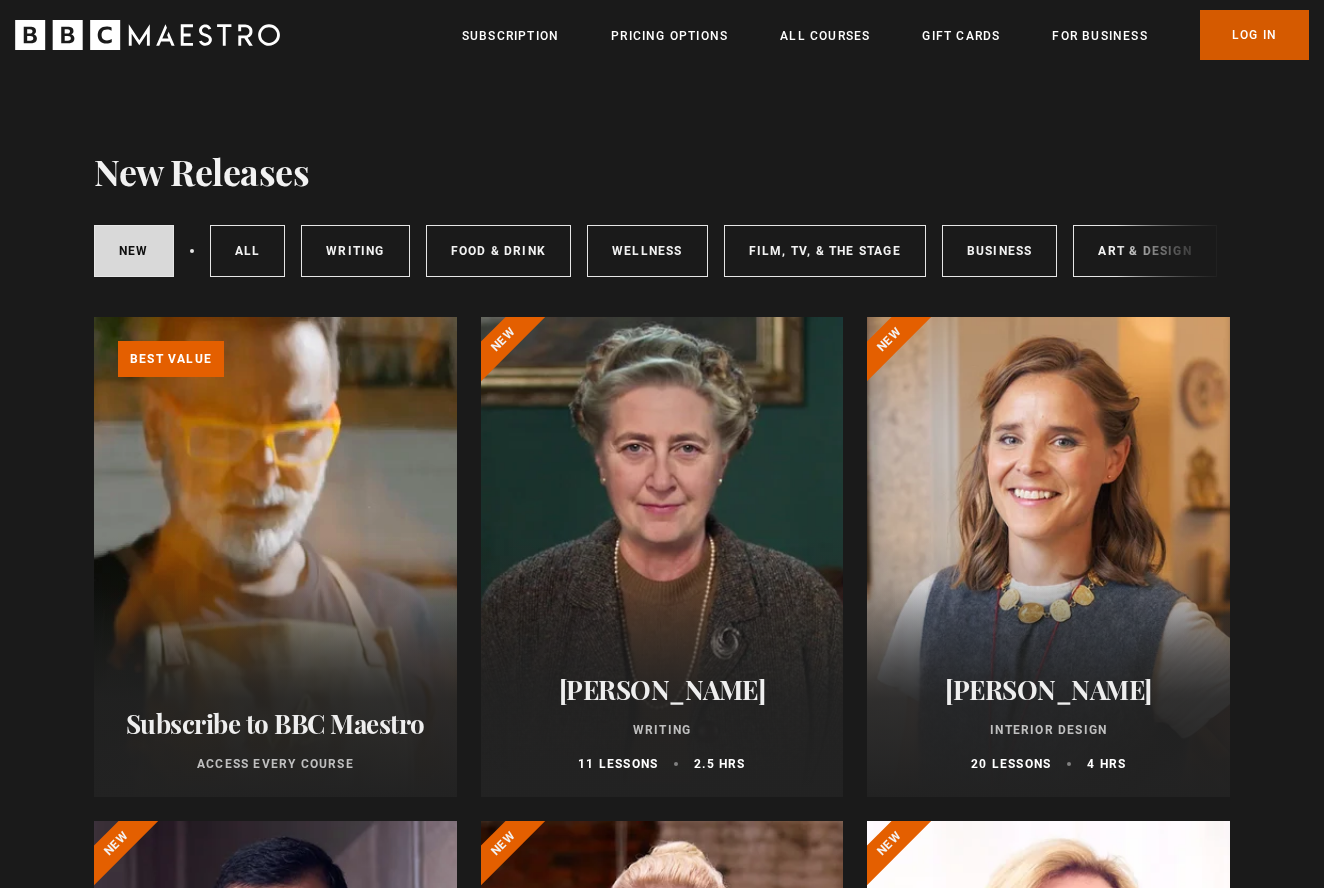 click on "Log In" at bounding box center [1254, 35] 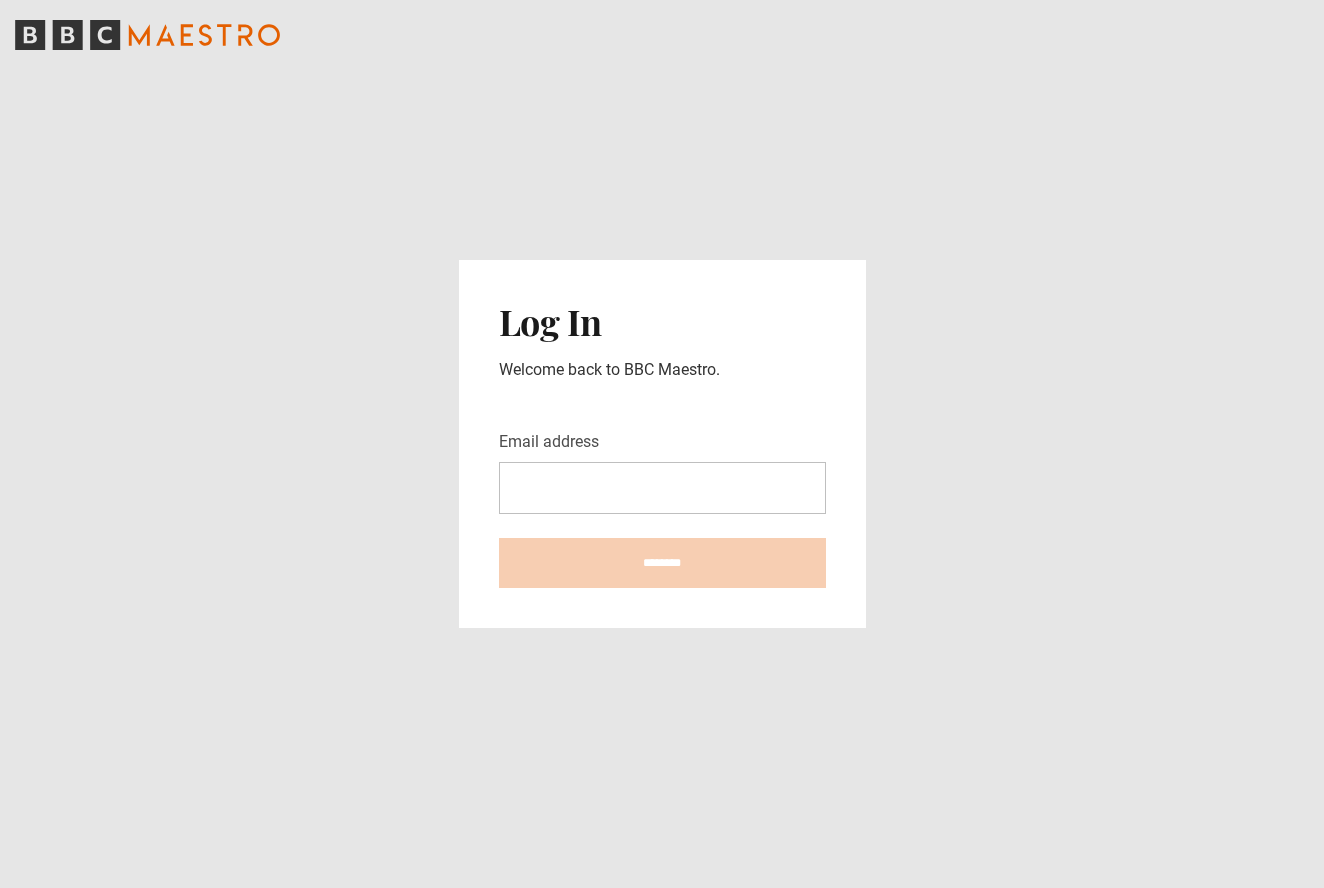 scroll, scrollTop: 0, scrollLeft: 0, axis: both 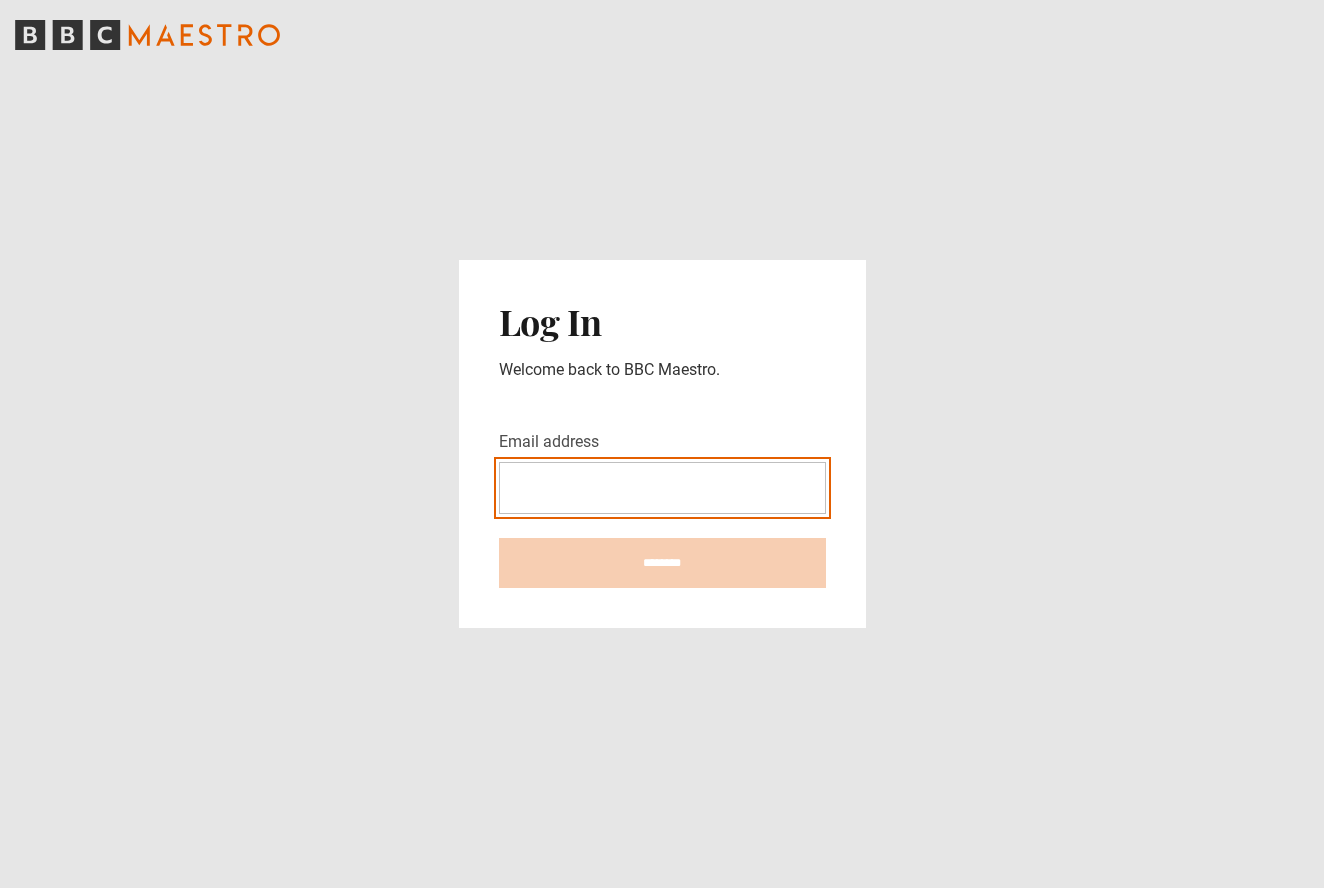 type on "**********" 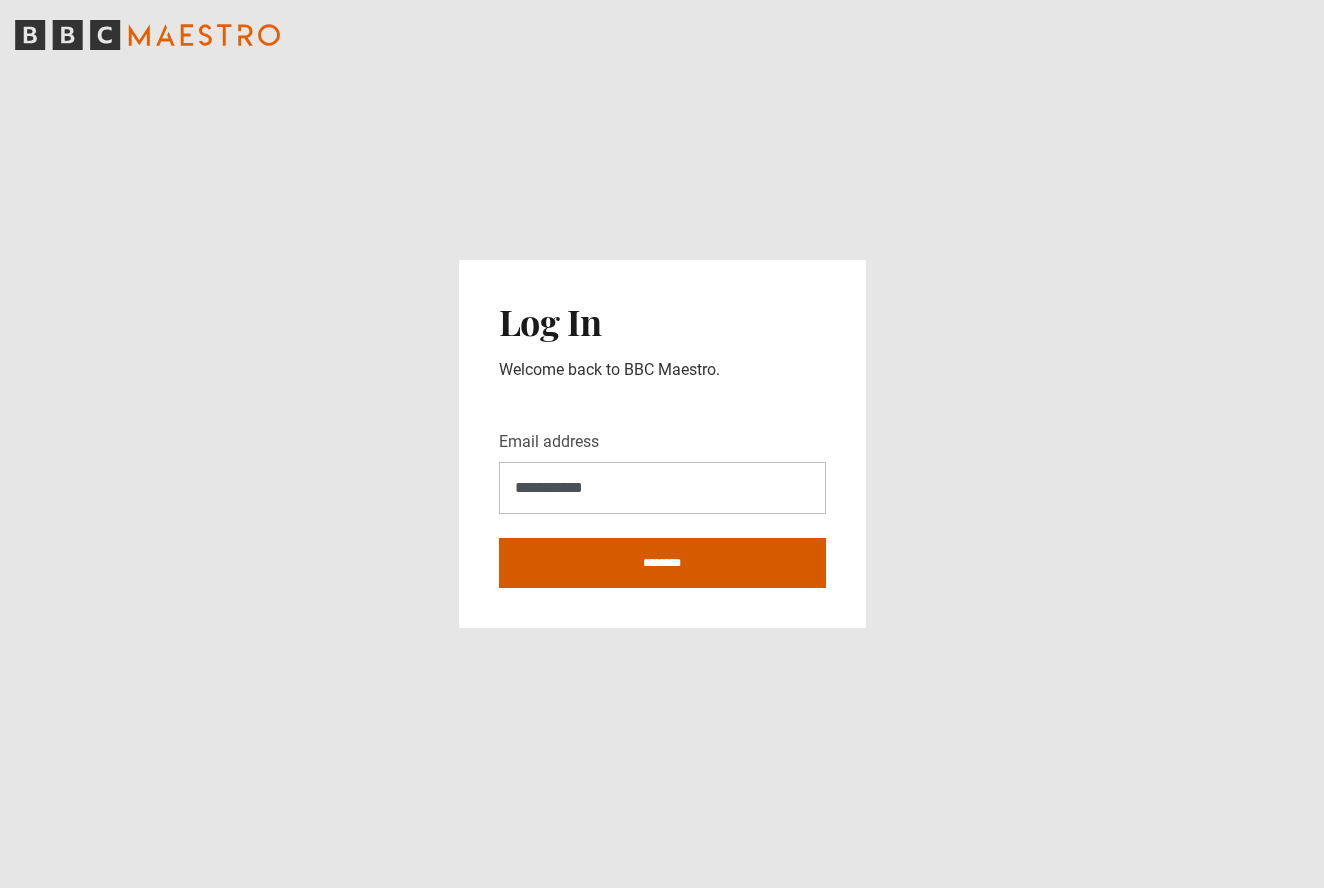 click on "********" at bounding box center [662, 563] 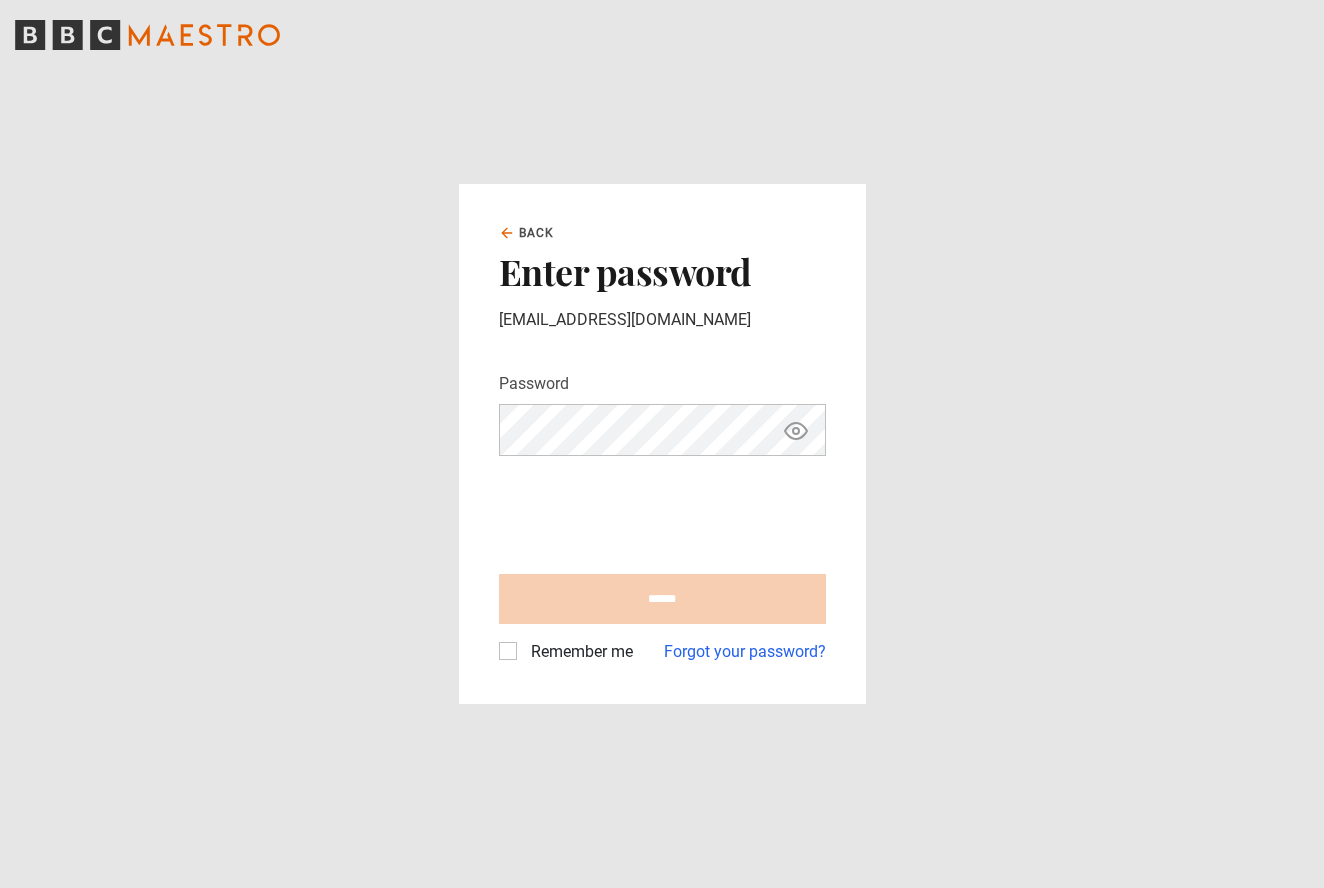 scroll, scrollTop: 0, scrollLeft: 0, axis: both 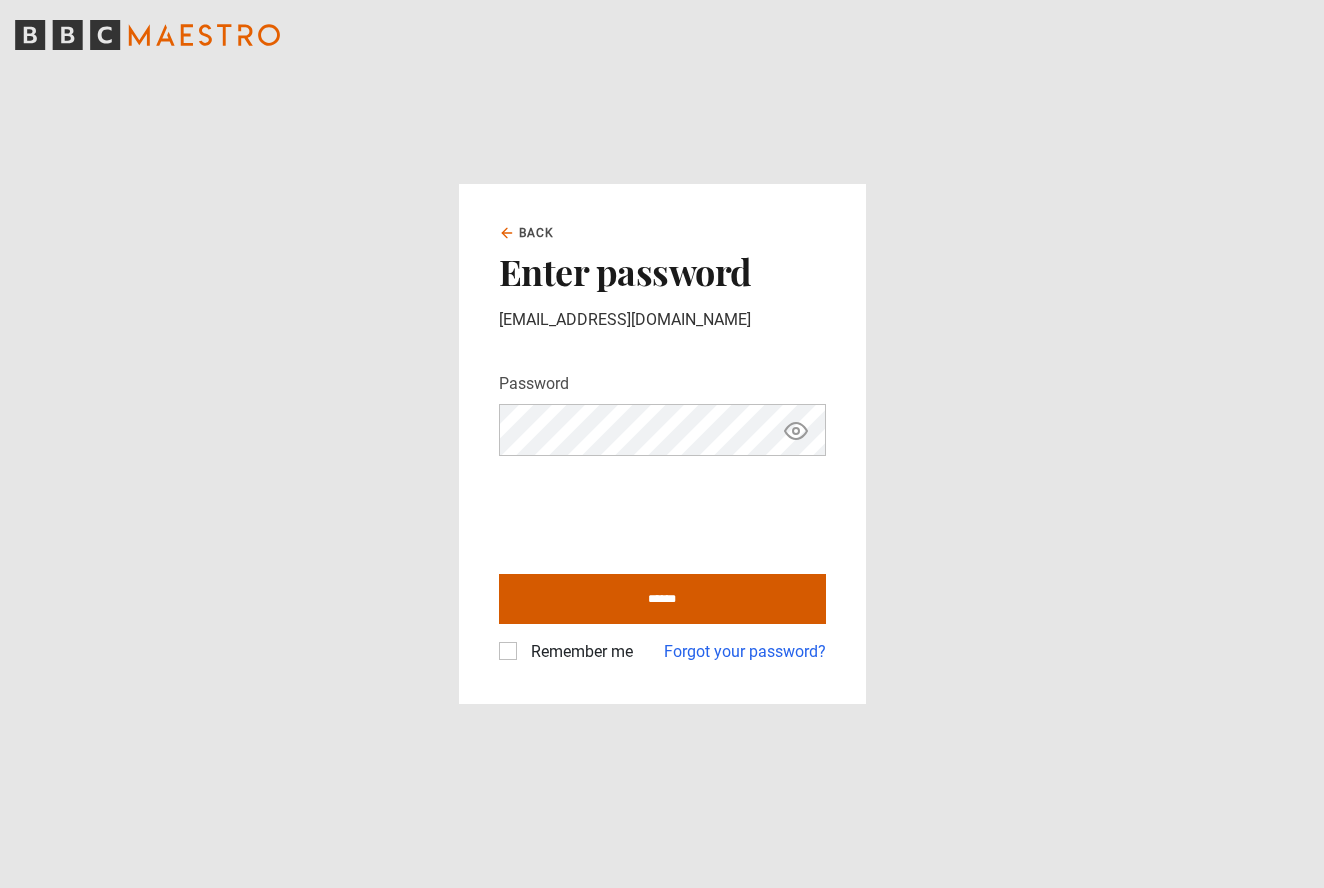 click on "******" at bounding box center [662, 599] 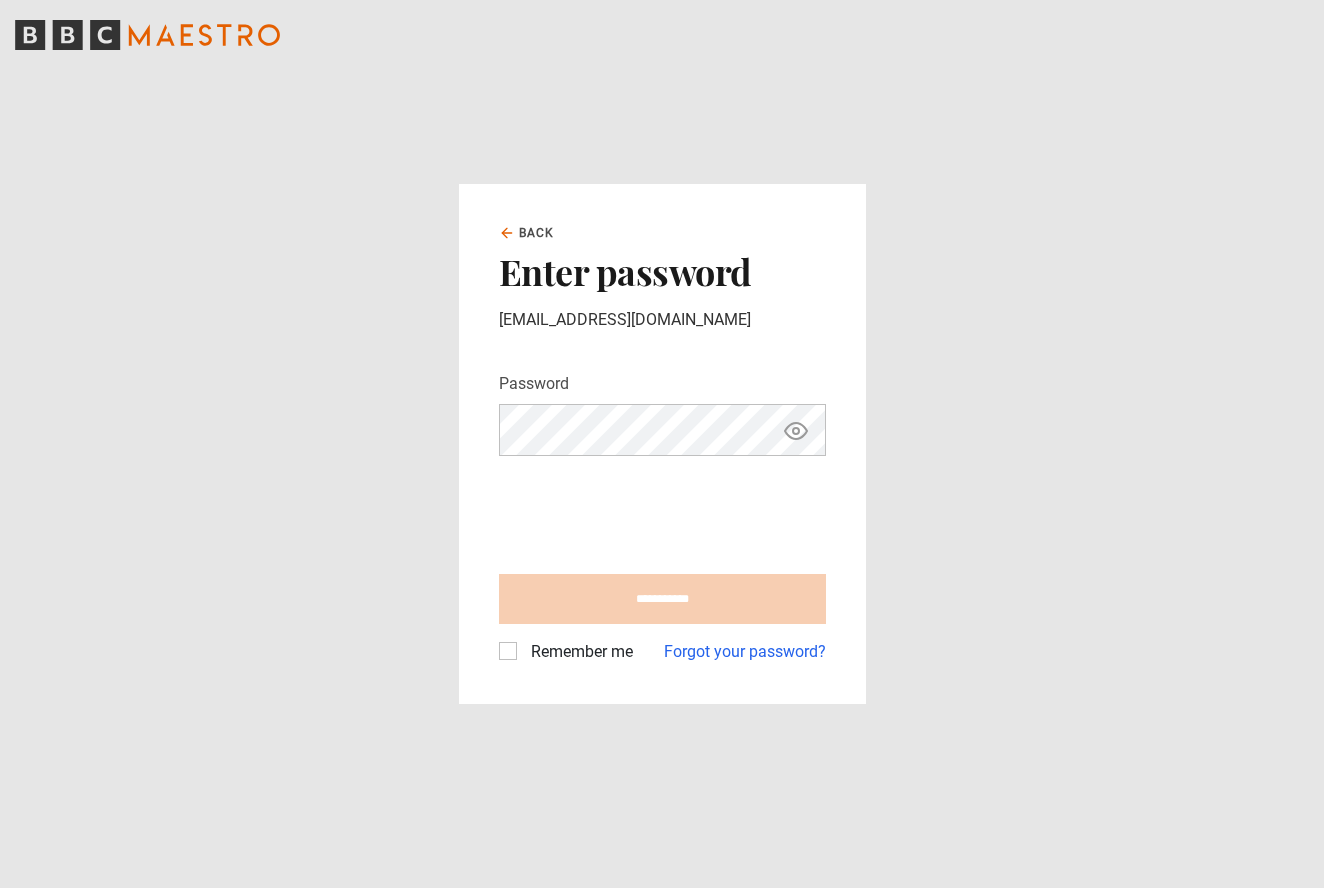 type on "**********" 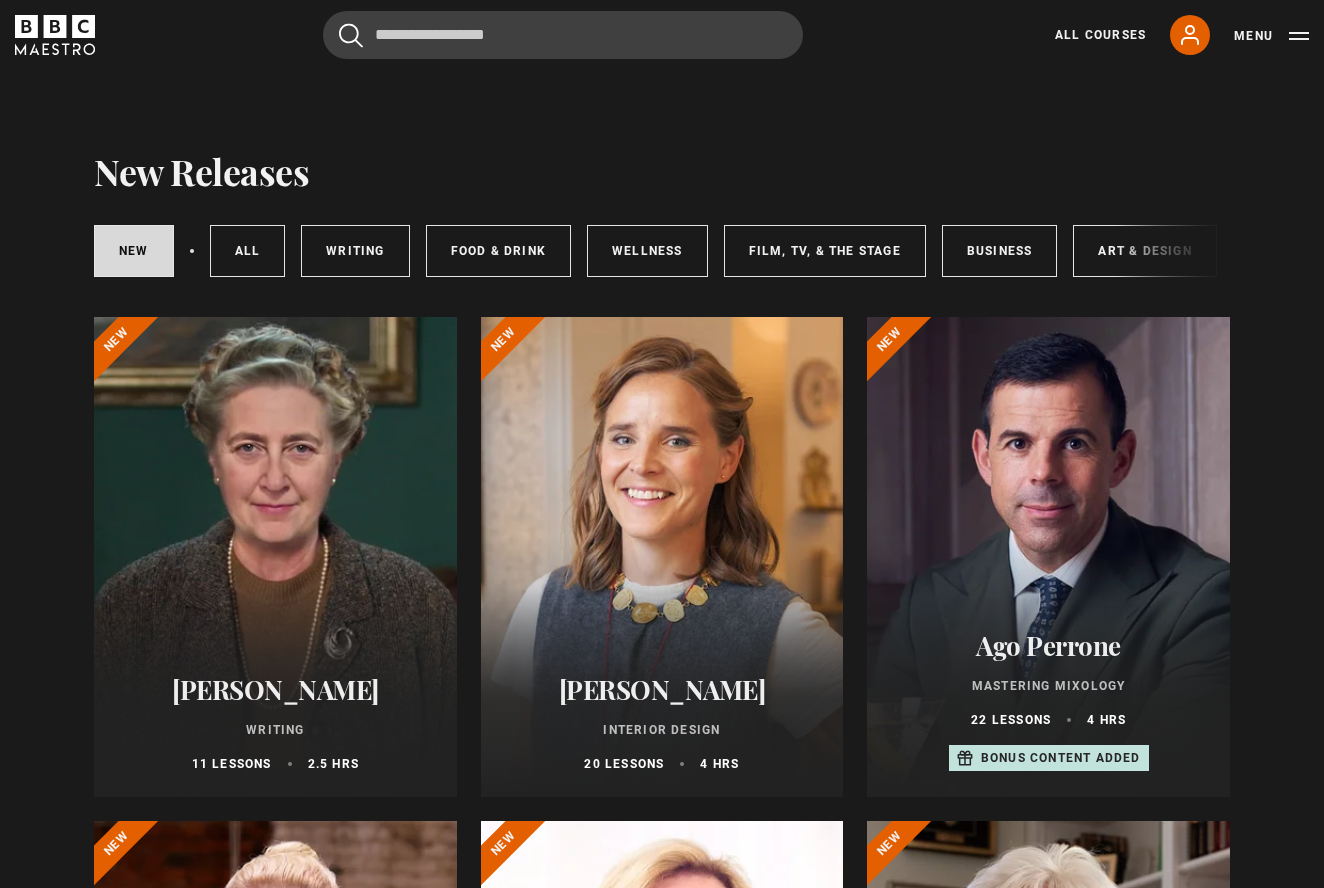 scroll, scrollTop: 0, scrollLeft: 0, axis: both 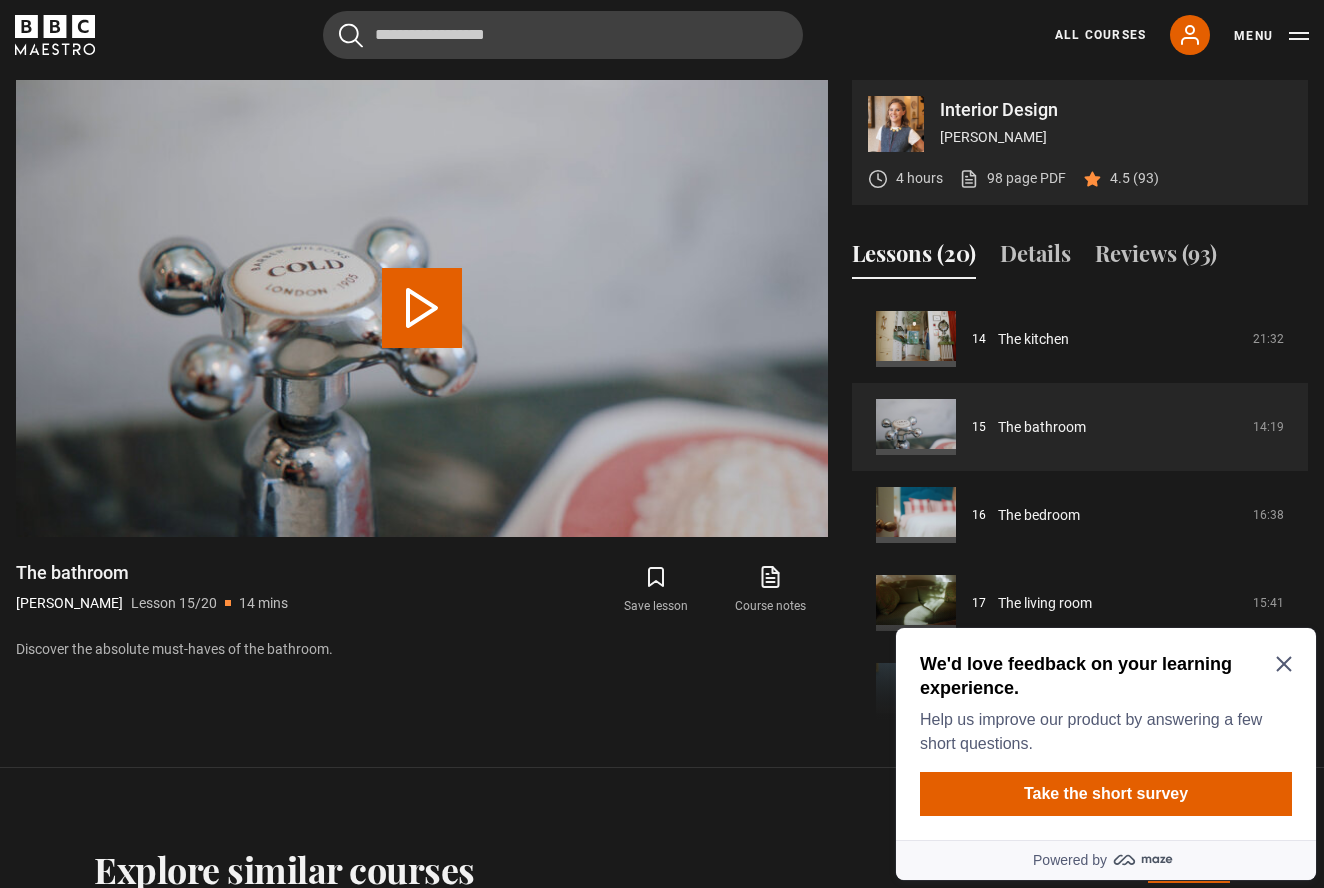 click 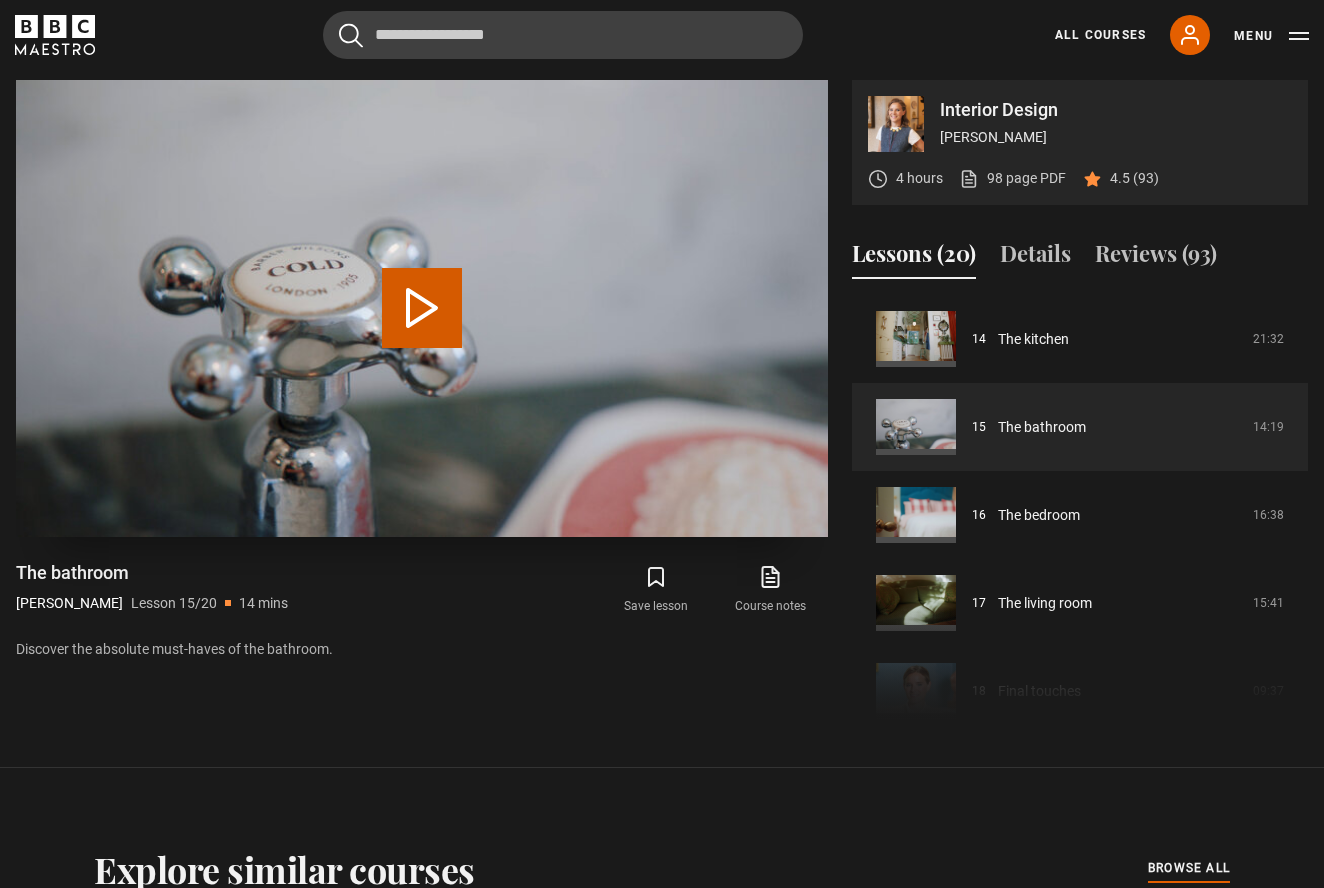 click on "Play Lesson The bathroom" at bounding box center [422, 308] 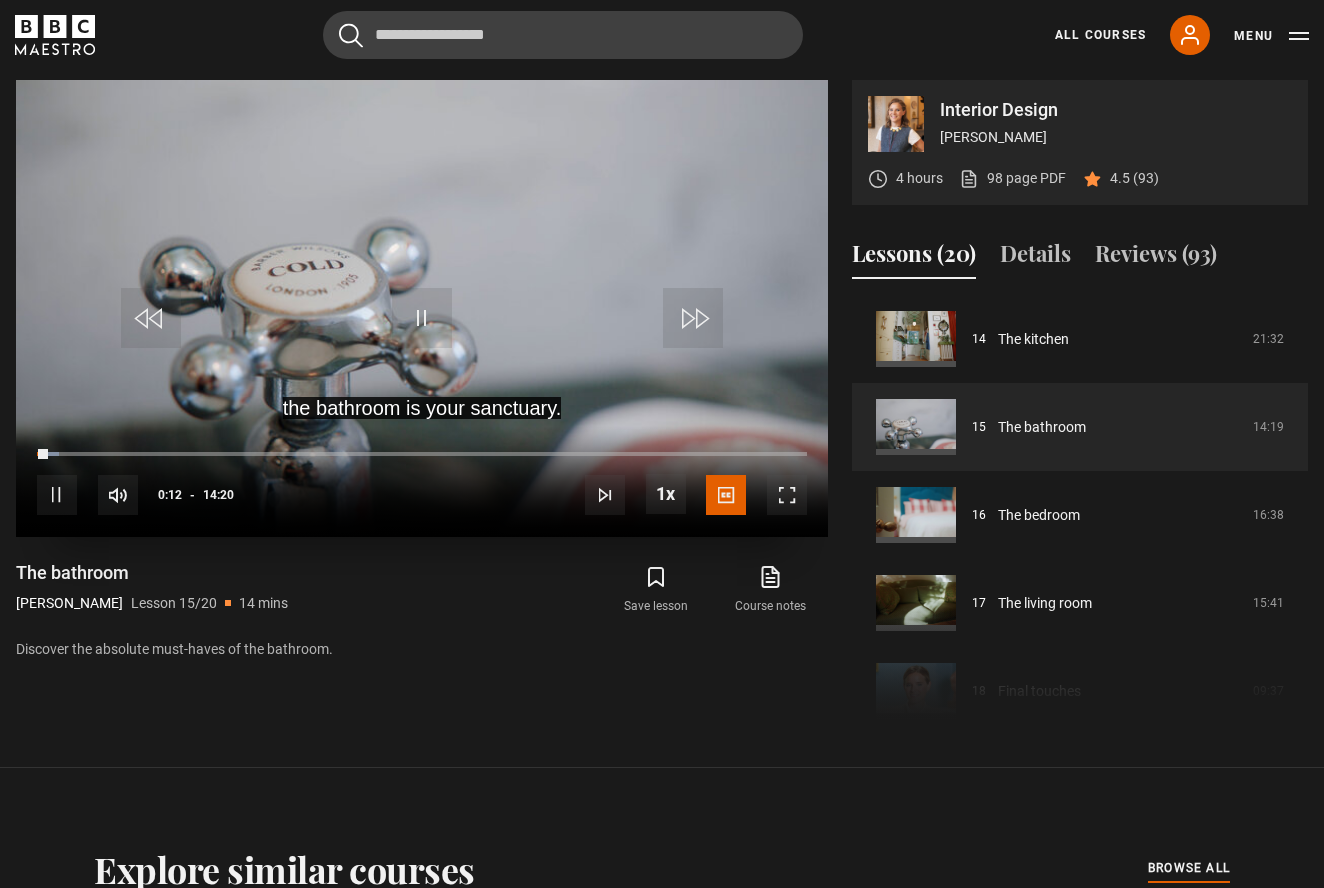 click at bounding box center (57, 495) 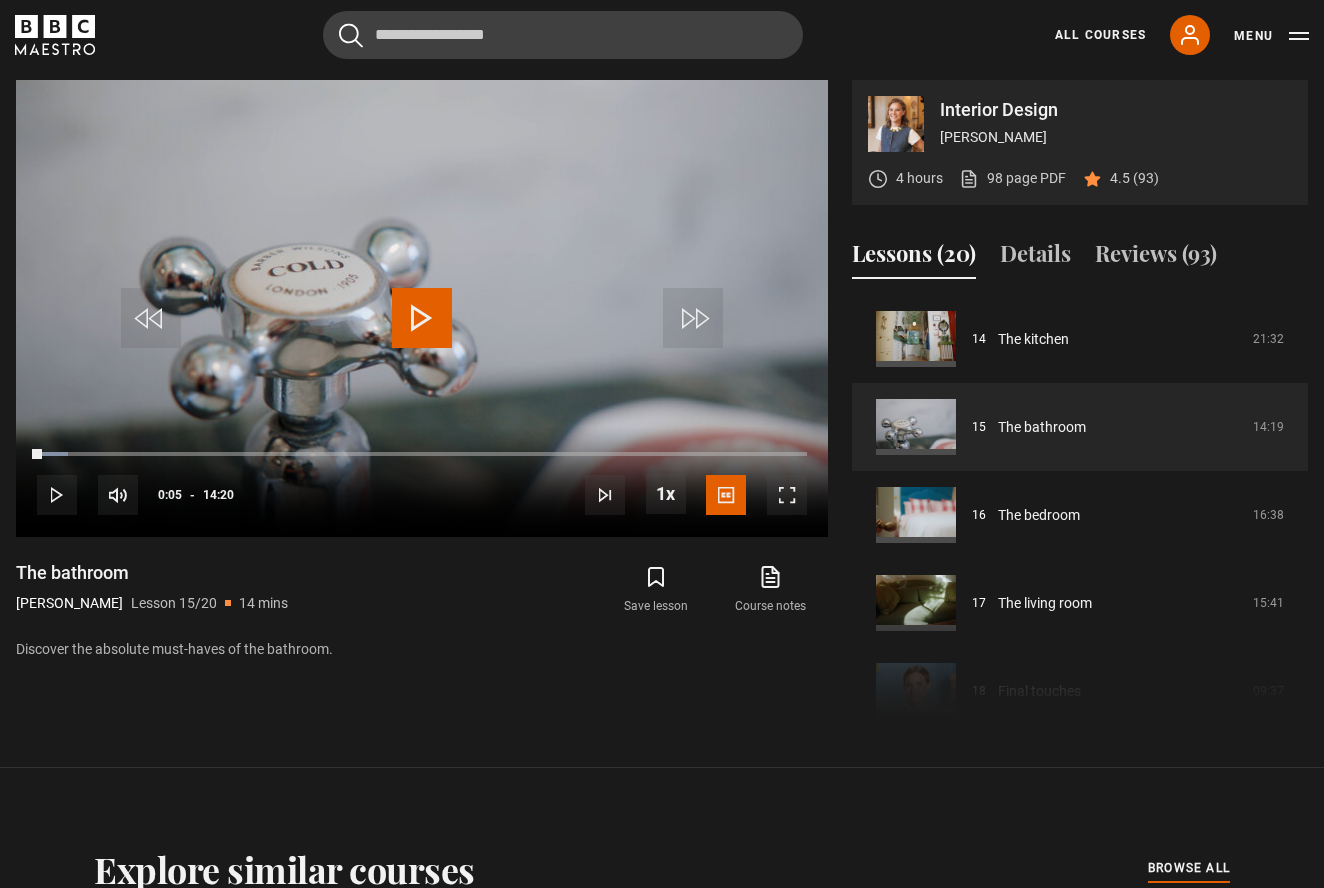 drag, startPoint x: 42, startPoint y: 454, endPoint x: 3, endPoint y: 440, distance: 41.4367 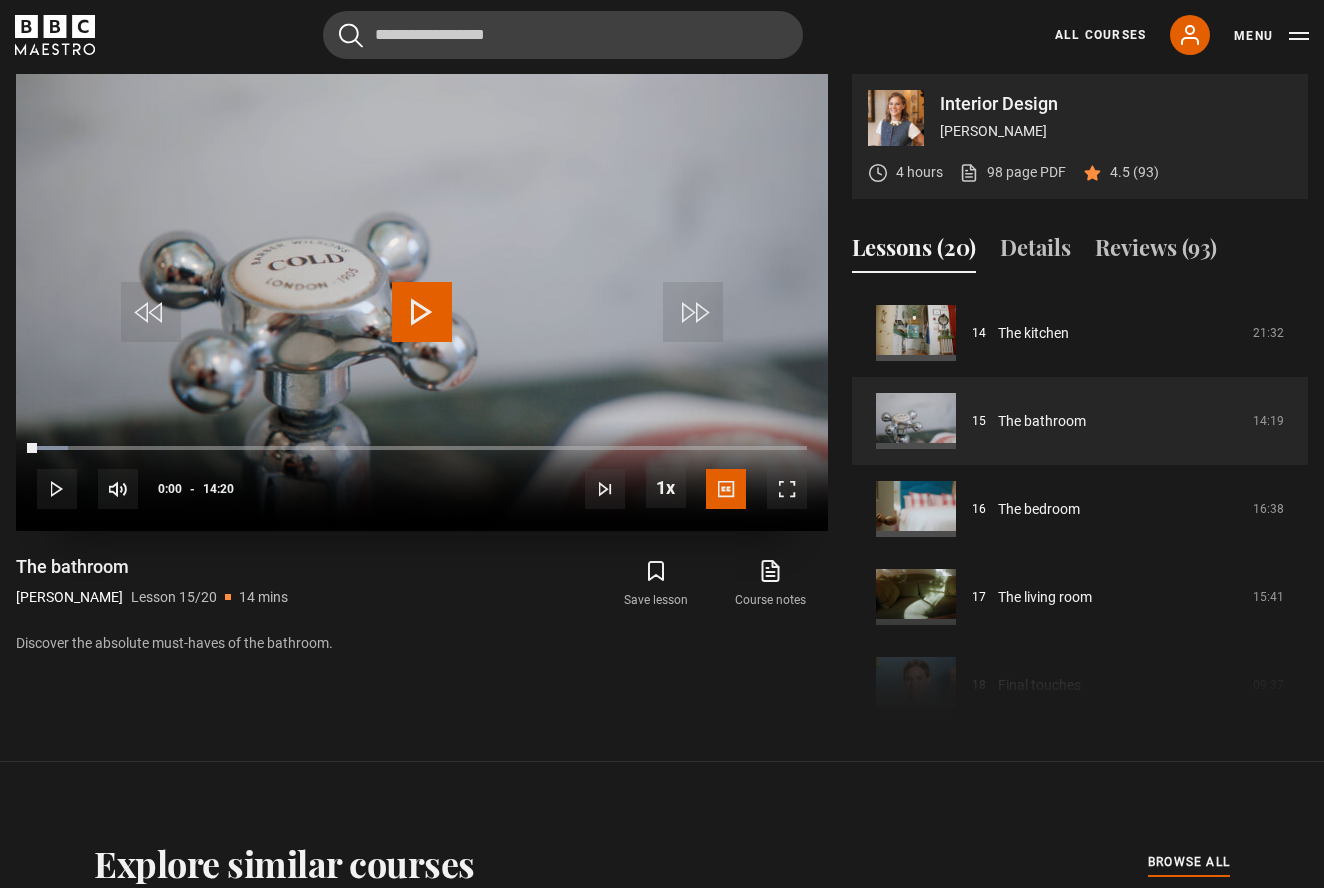 scroll, scrollTop: 908, scrollLeft: 0, axis: vertical 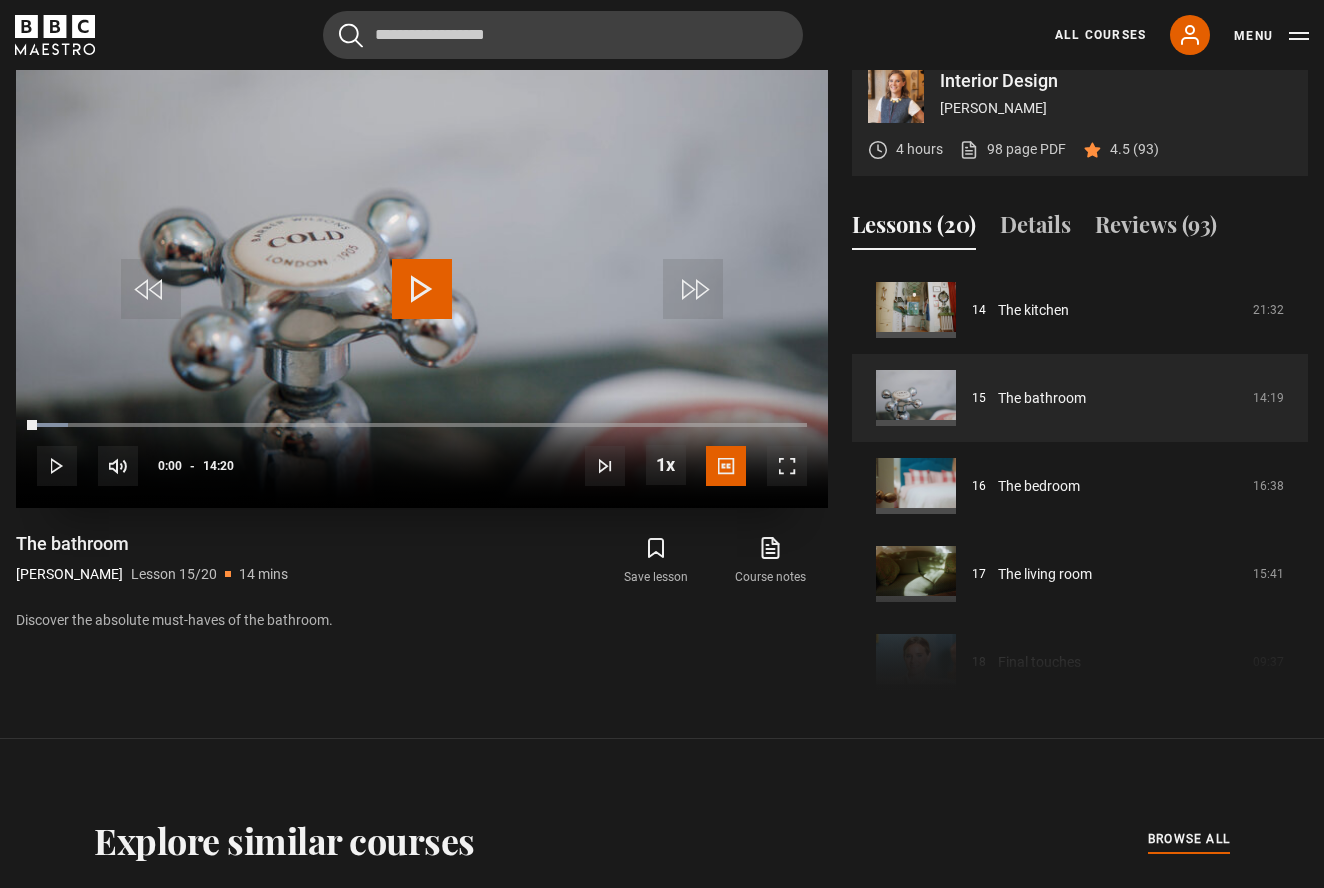 click at bounding box center (422, 289) 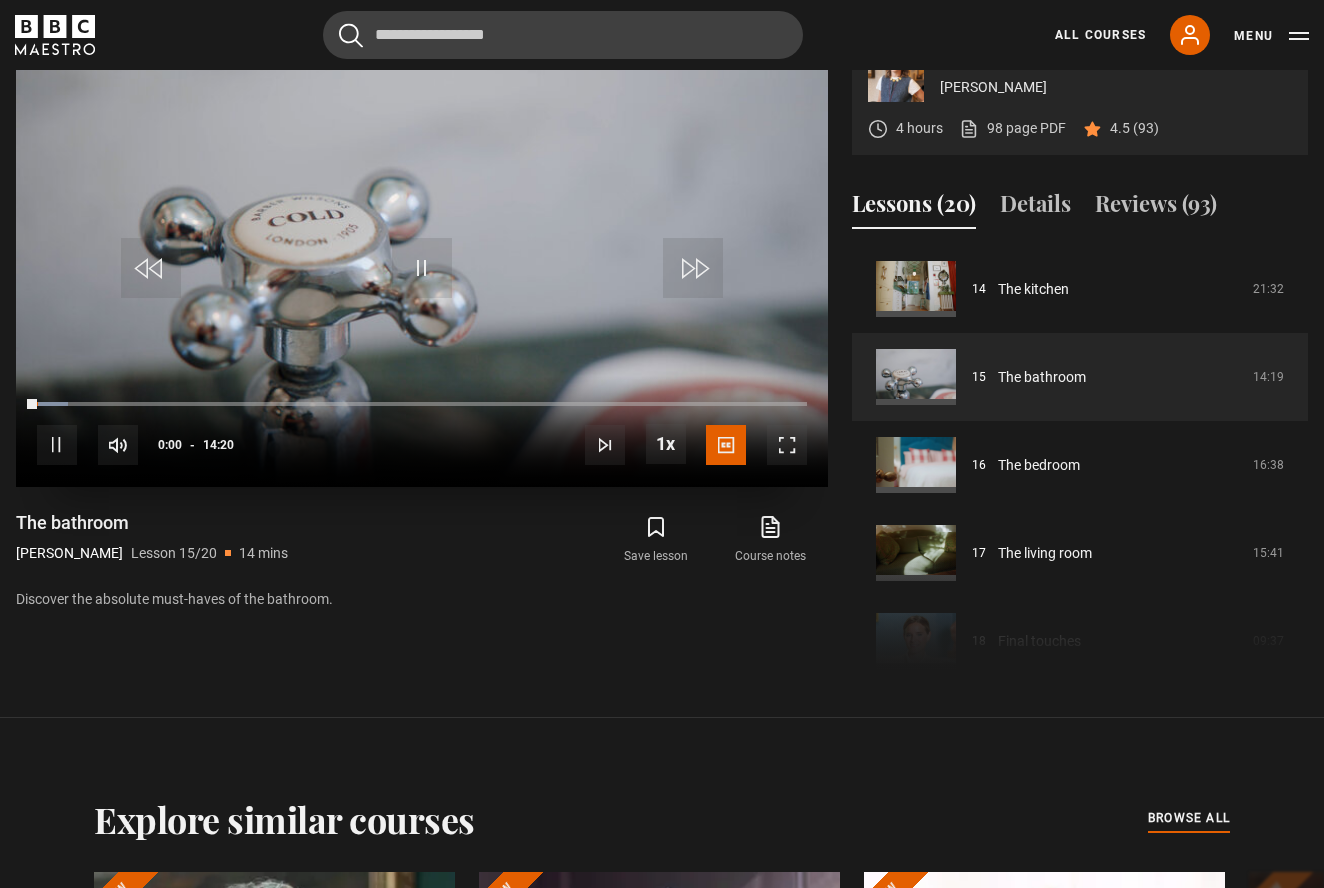 scroll, scrollTop: 954, scrollLeft: 0, axis: vertical 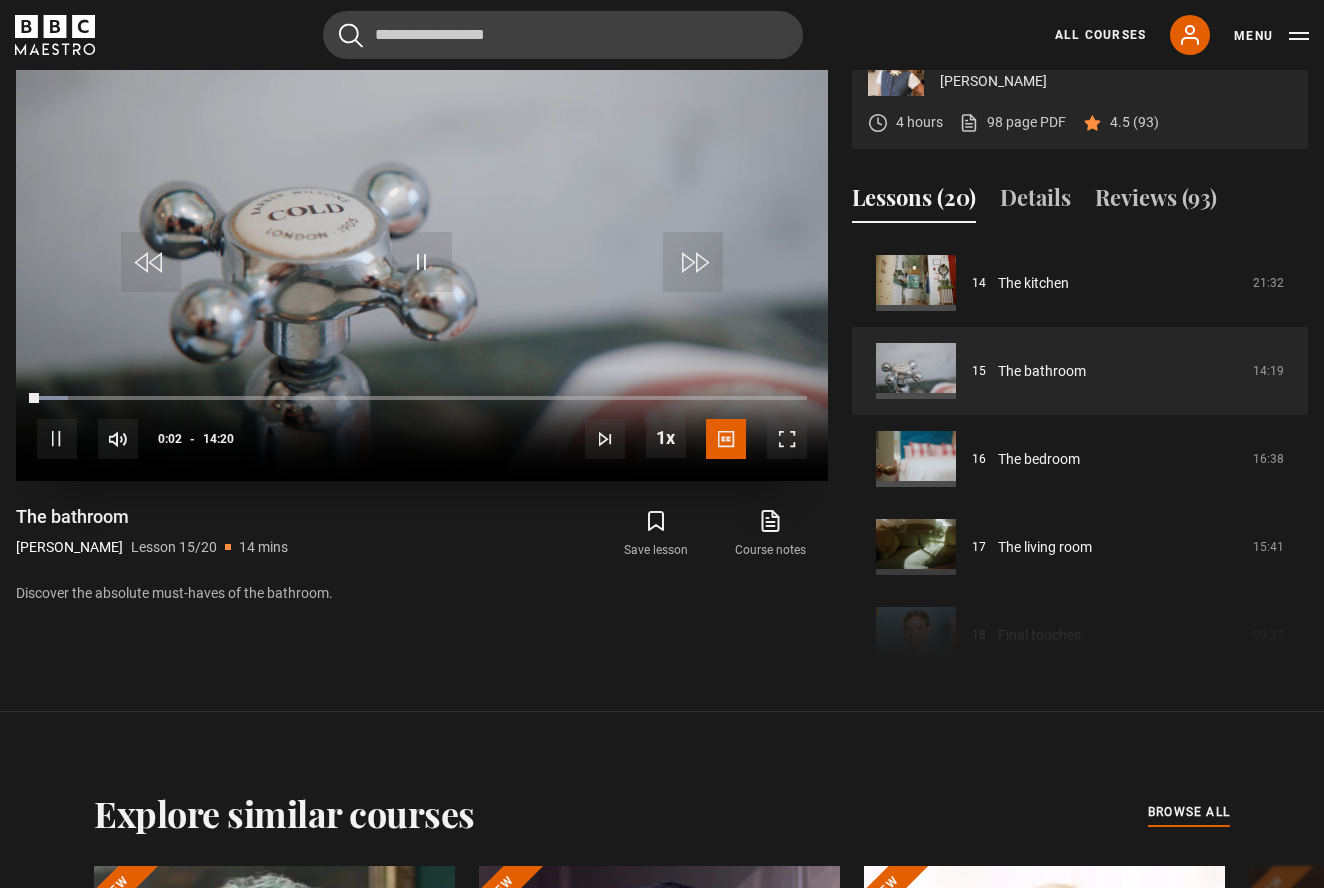 click at bounding box center [787, 439] 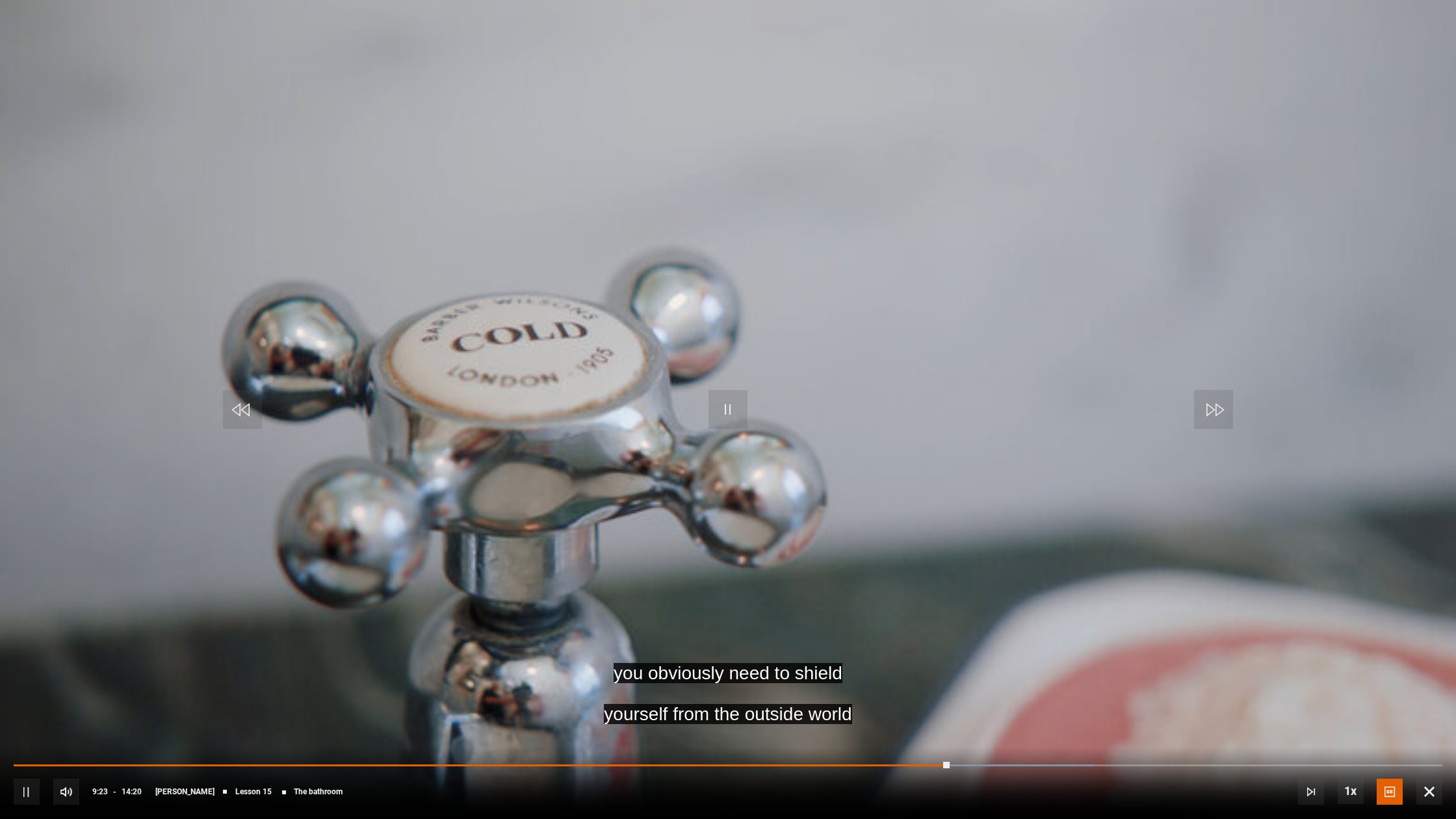 click at bounding box center (728, 410) 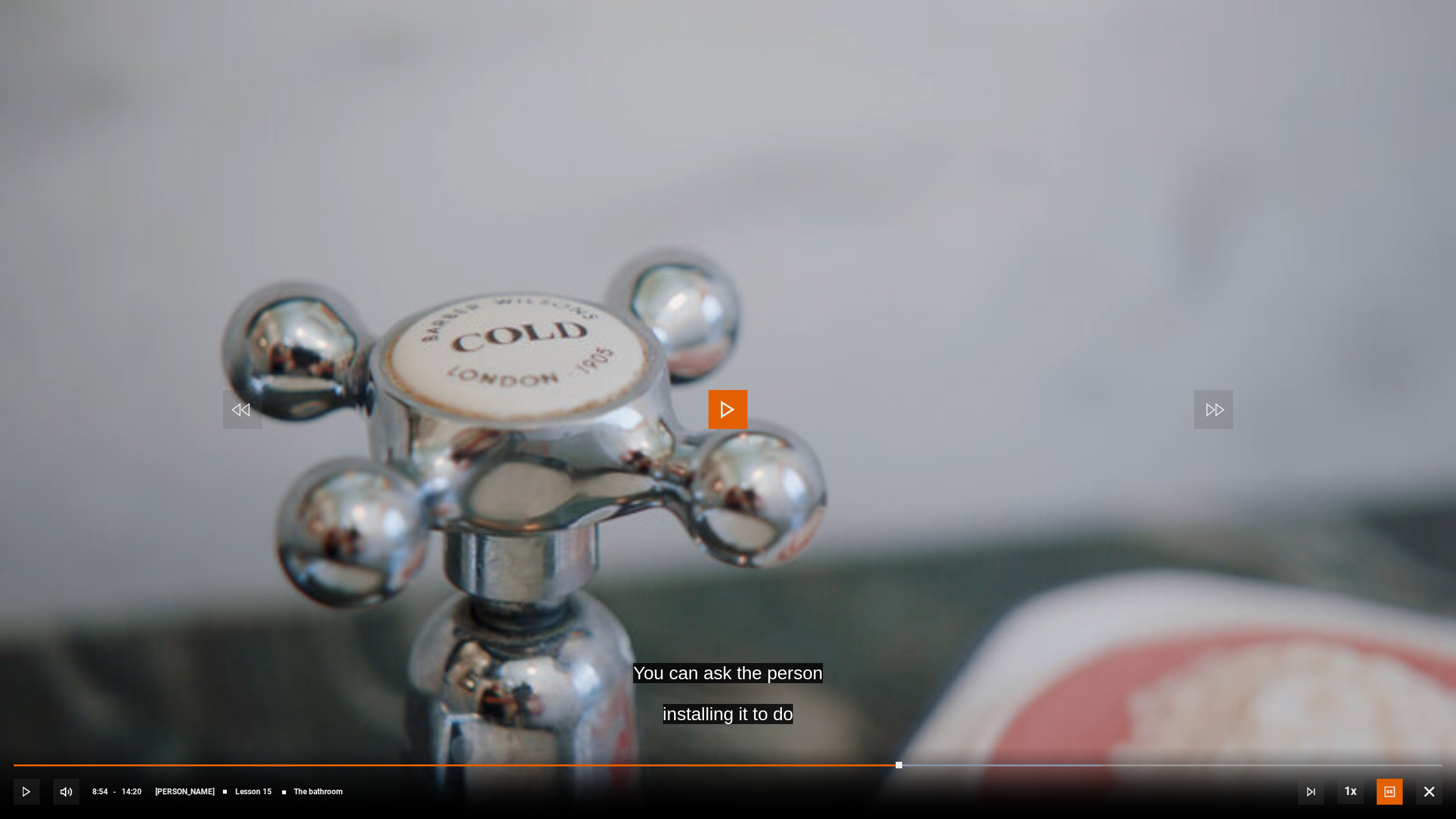 drag, startPoint x: 948, startPoint y: 762, endPoint x: 904, endPoint y: 760, distance: 44.0454 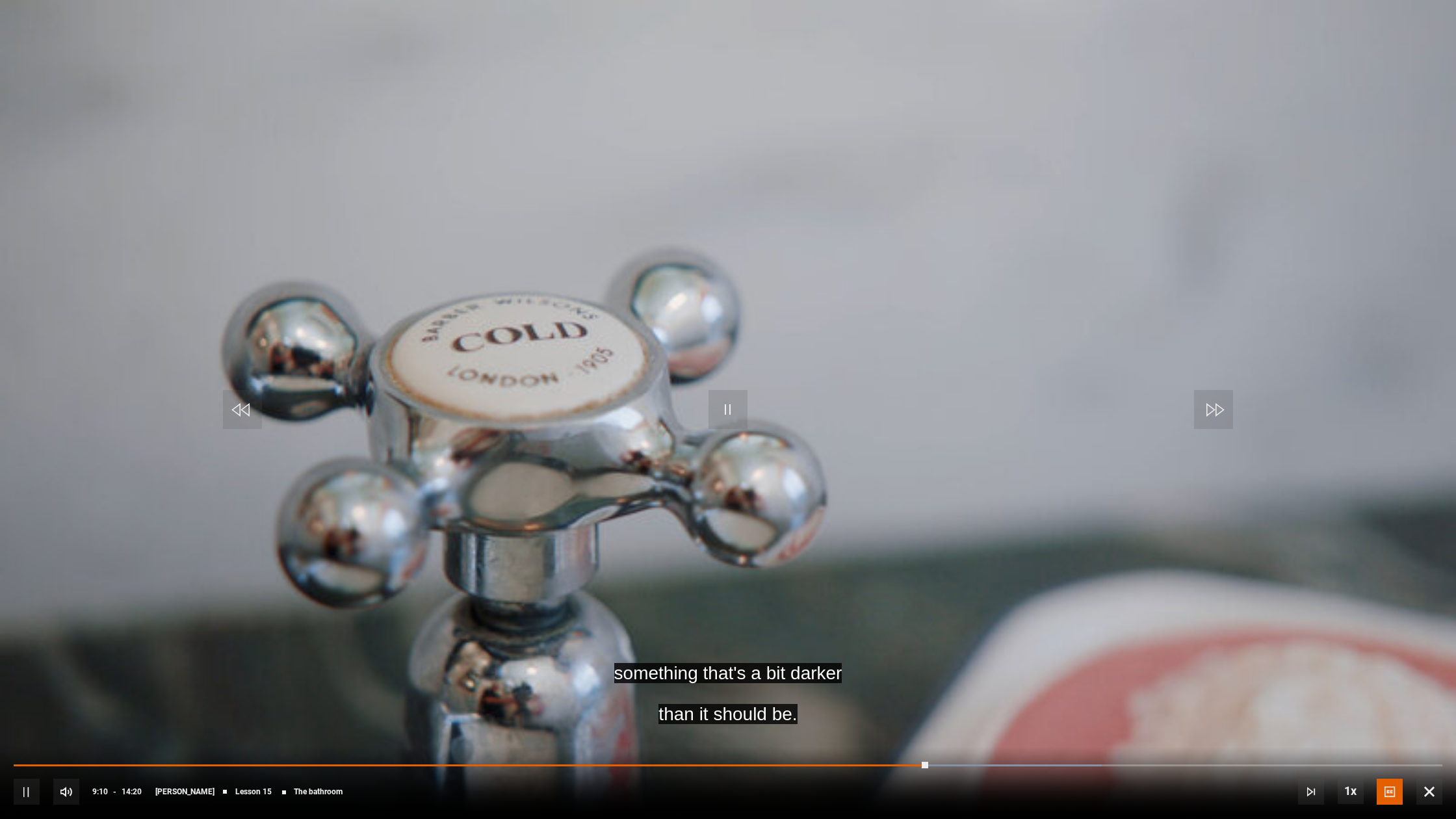 drag, startPoint x: 725, startPoint y: 410, endPoint x: 738, endPoint y: 411, distance: 13.038405 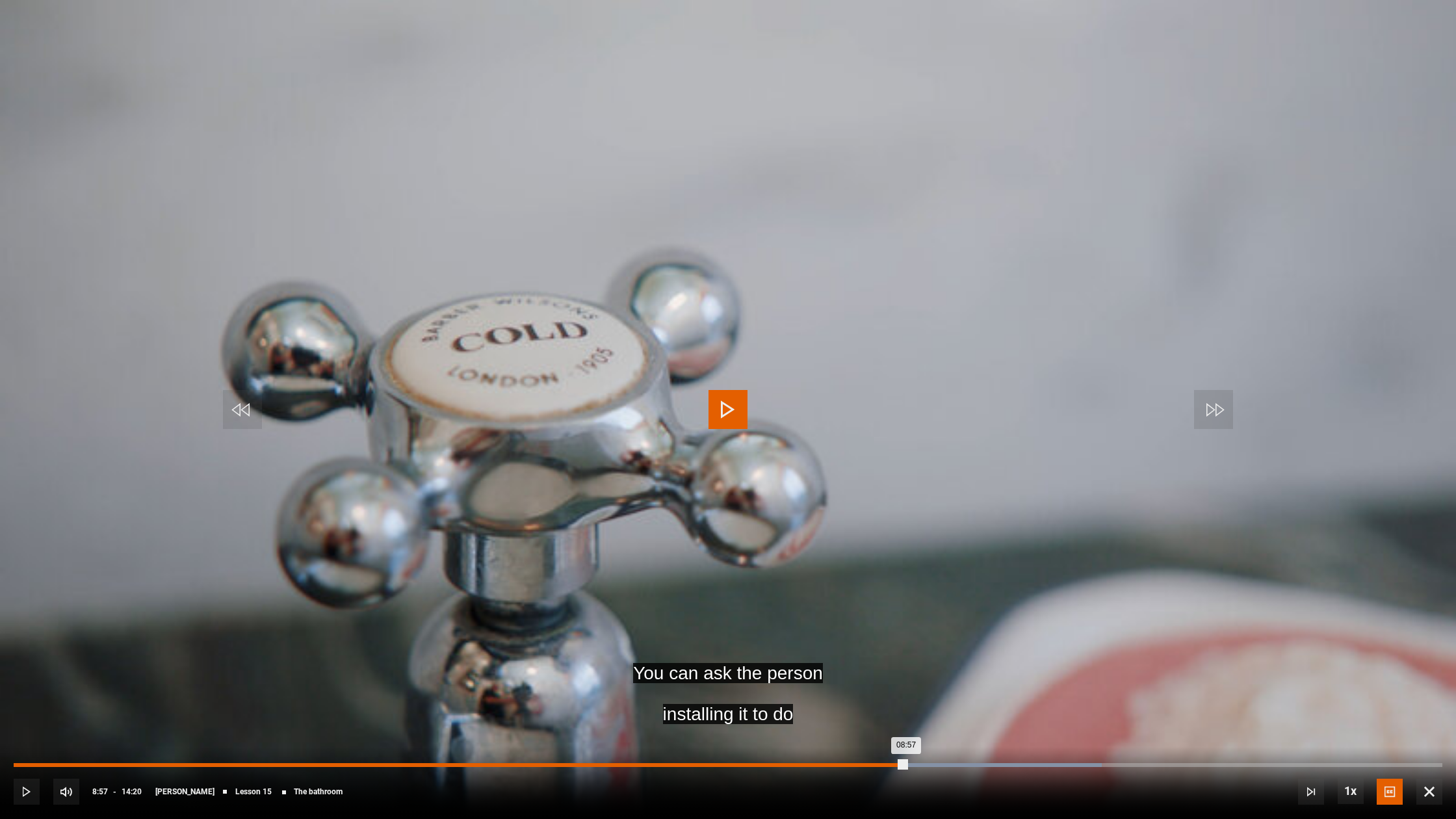drag, startPoint x: 924, startPoint y: 763, endPoint x: 903, endPoint y: 769, distance: 21.84033 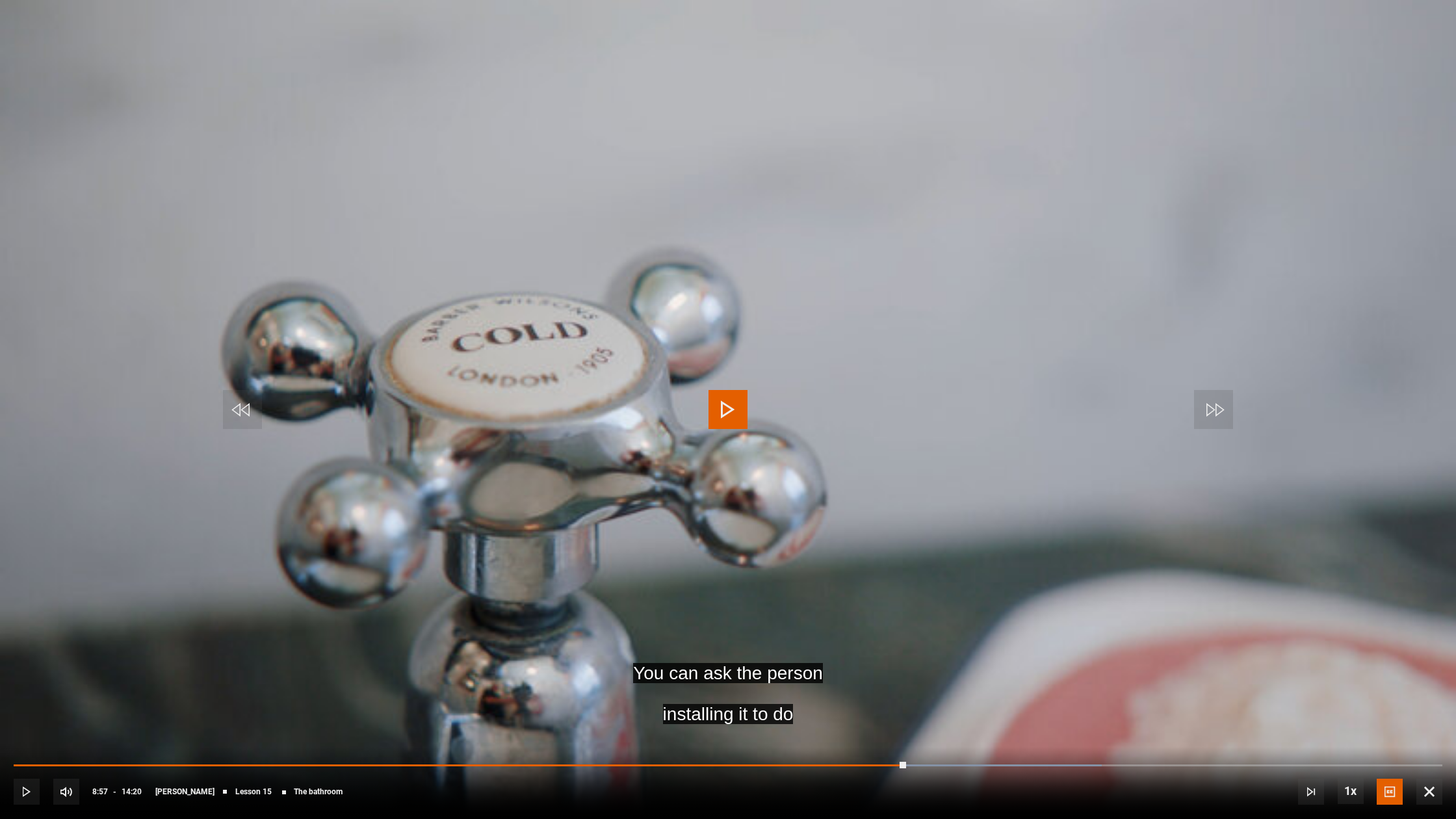 click at bounding box center [728, 410] 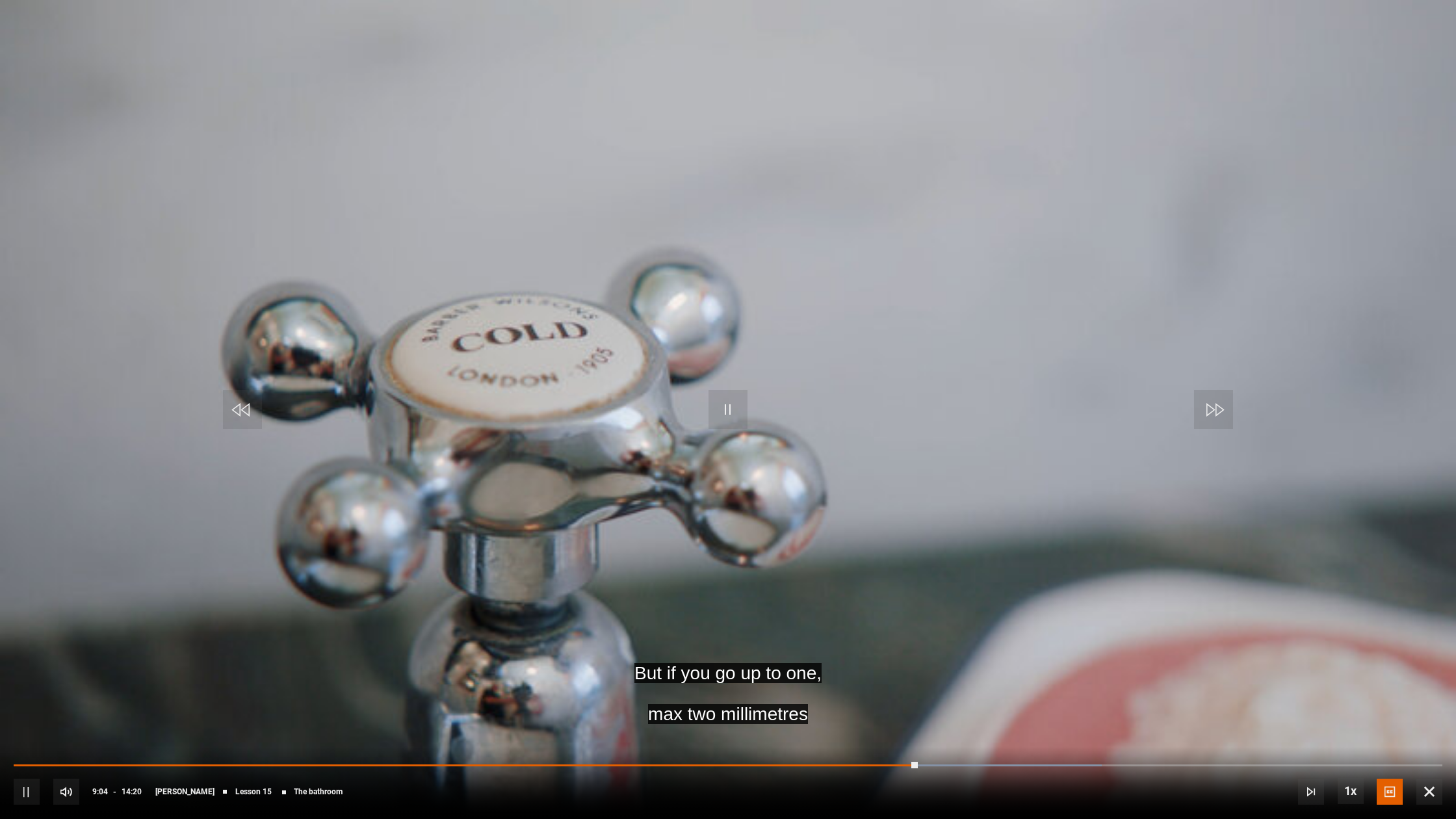 click at bounding box center [728, 410] 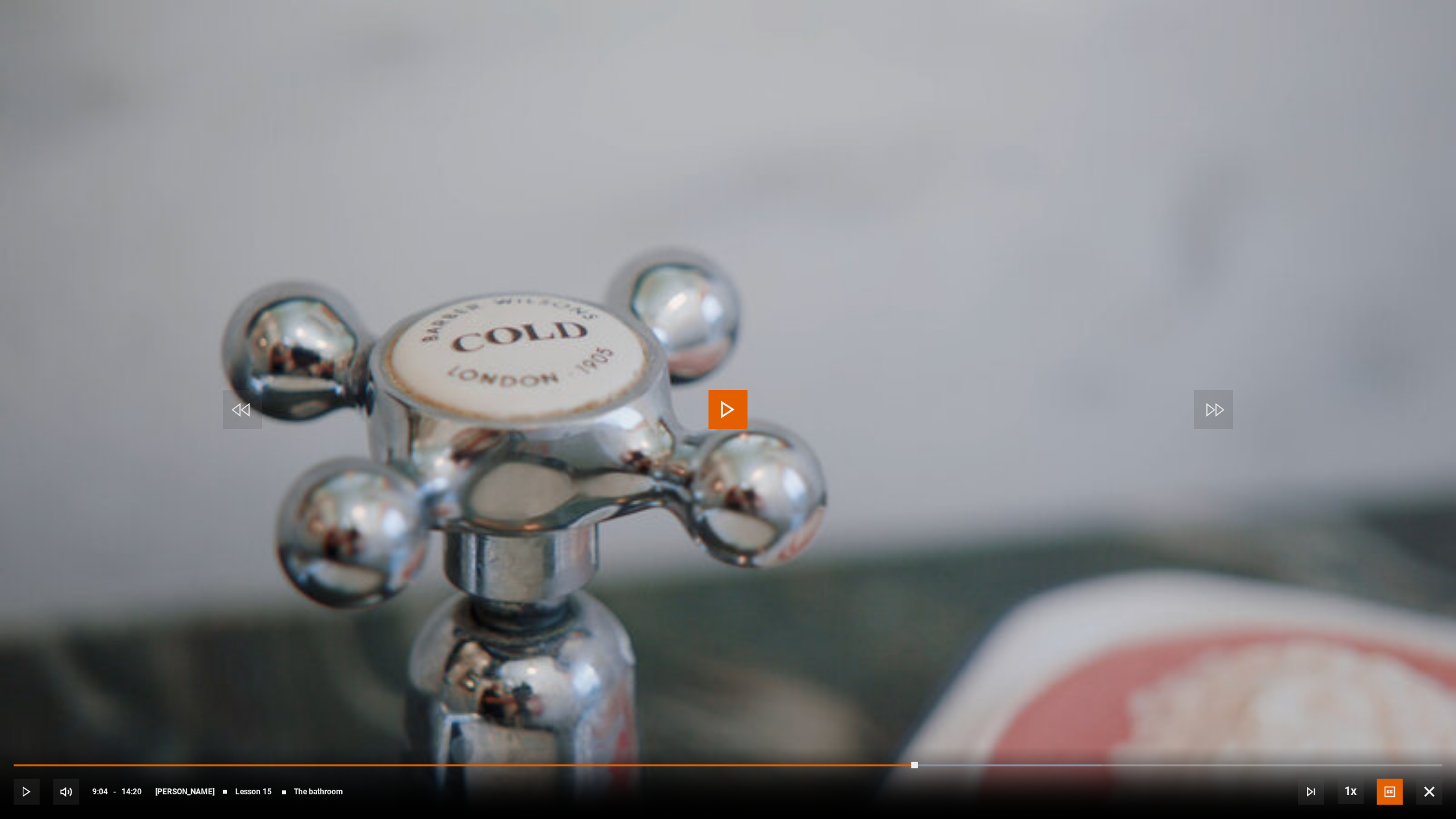 click at bounding box center (728, 410) 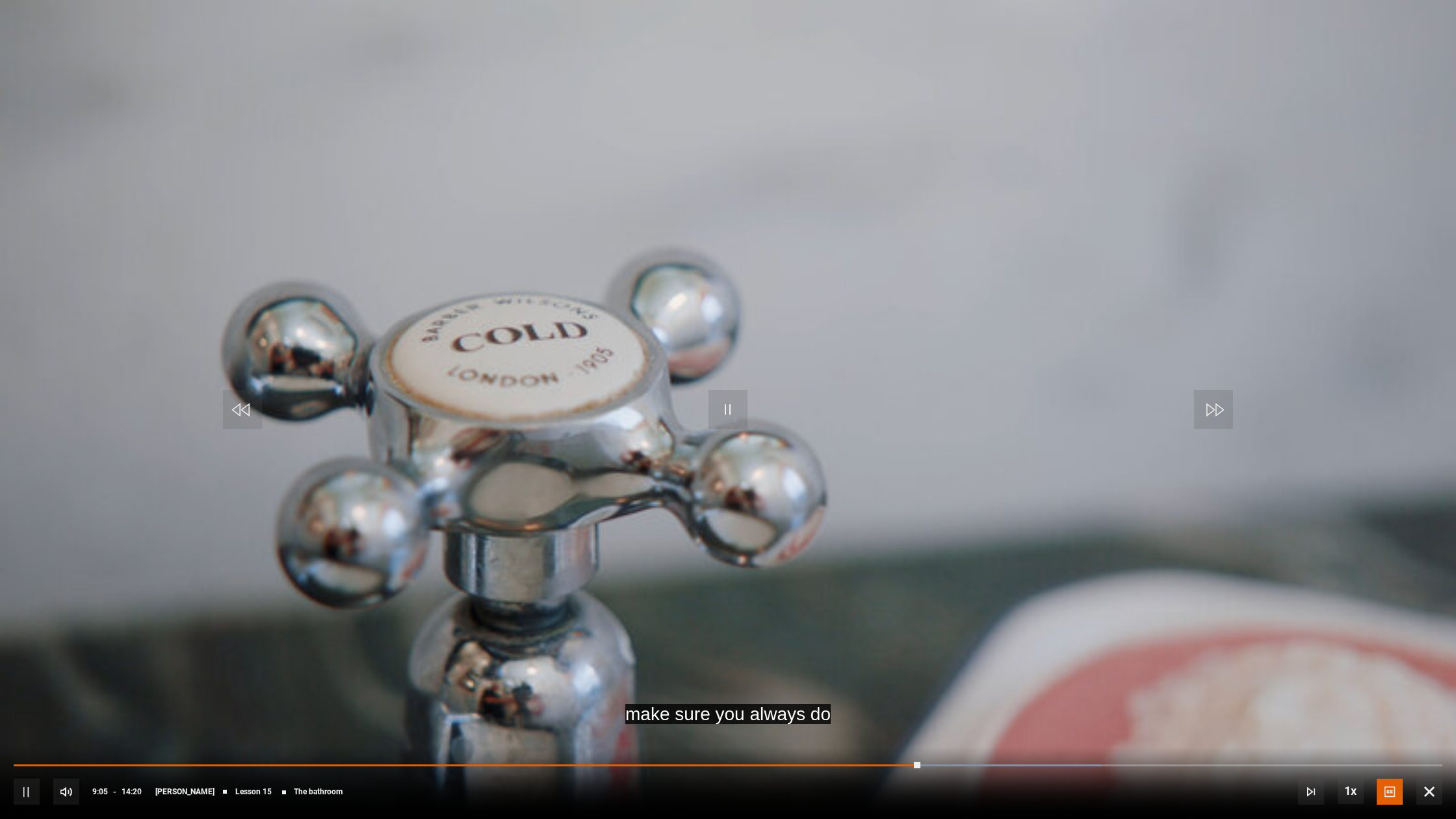 click at bounding box center [728, 410] 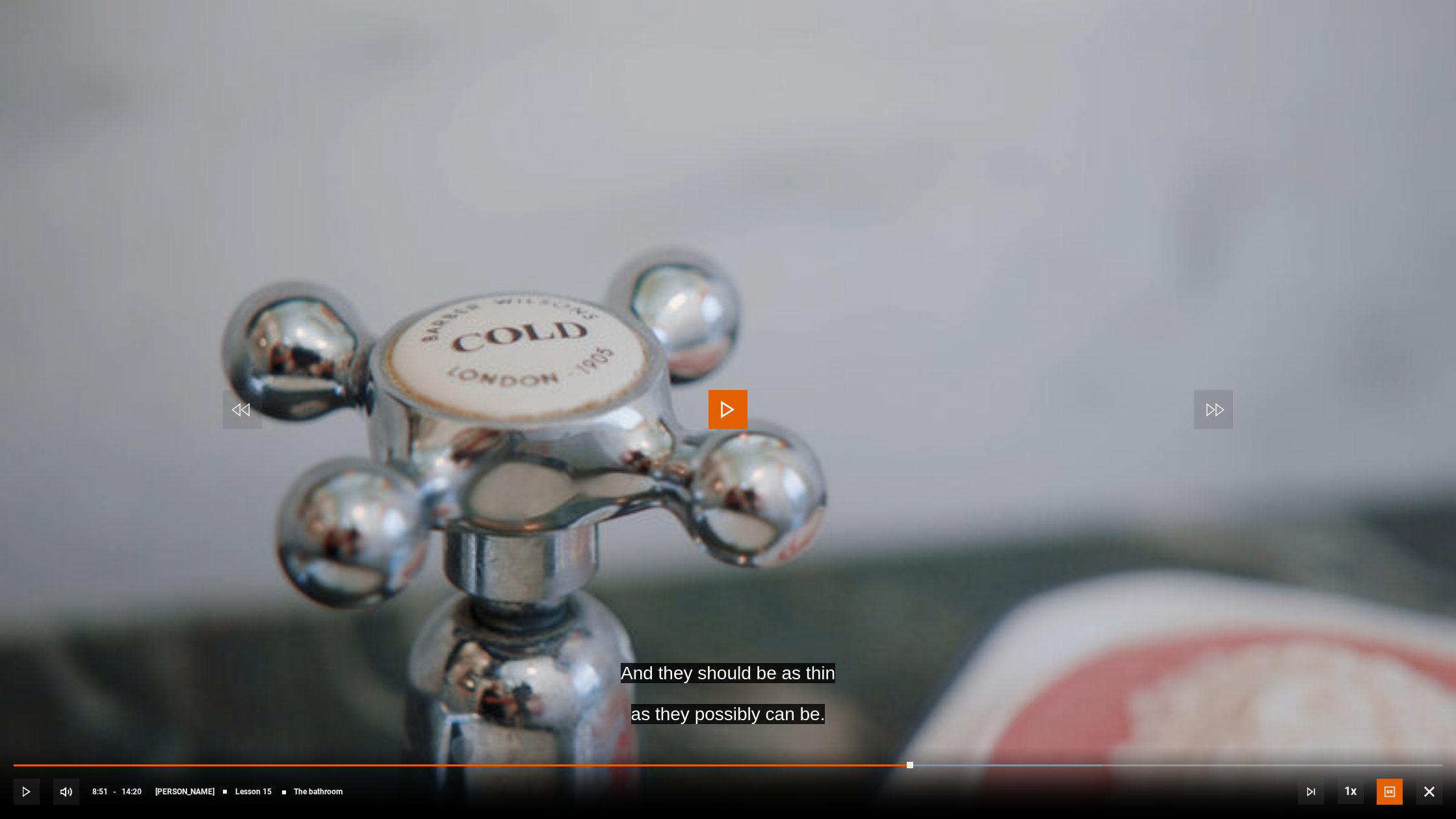 drag, startPoint x: 916, startPoint y: 767, endPoint x: 896, endPoint y: 769, distance: 20.099751 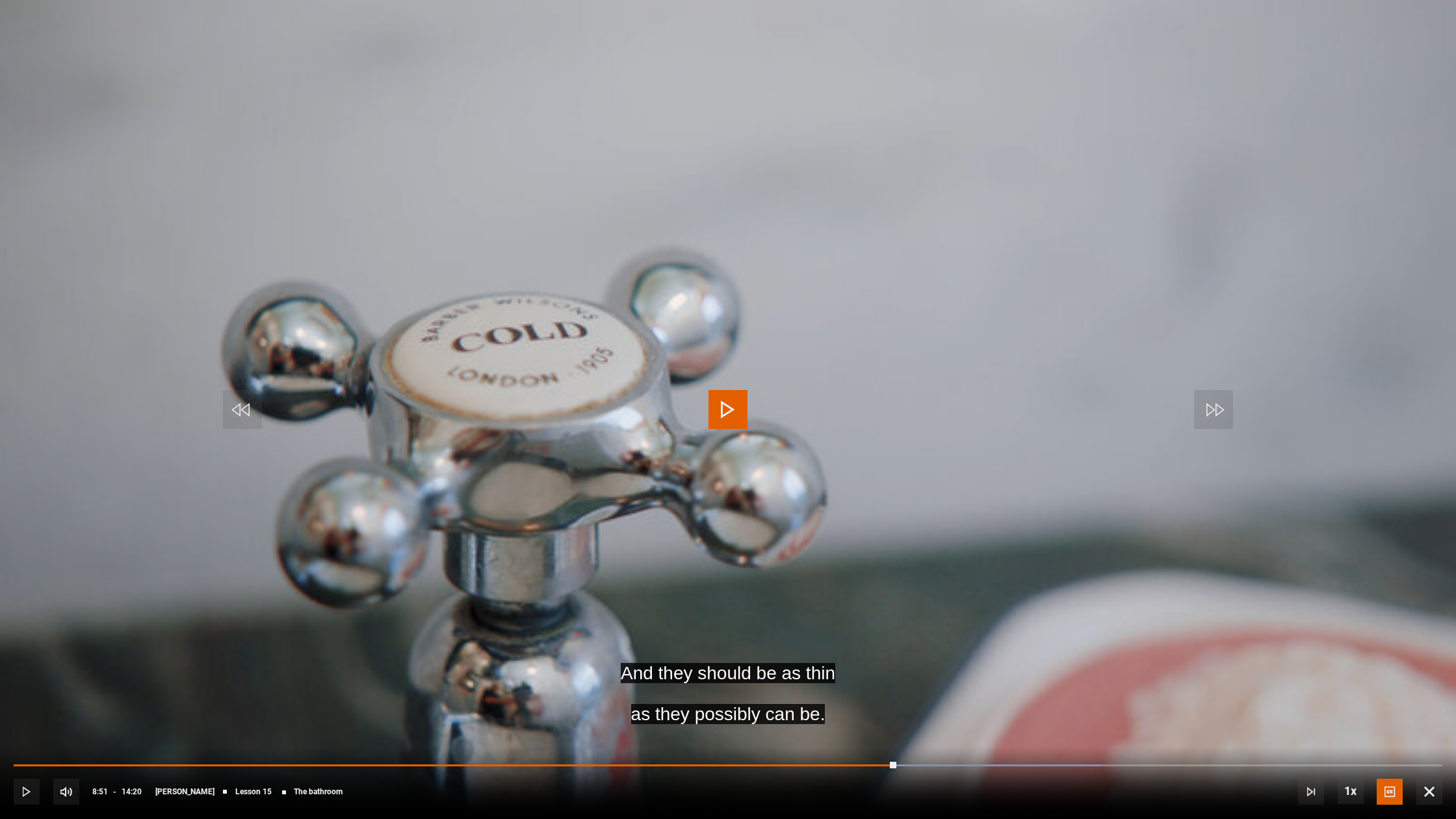 click at bounding box center (728, 410) 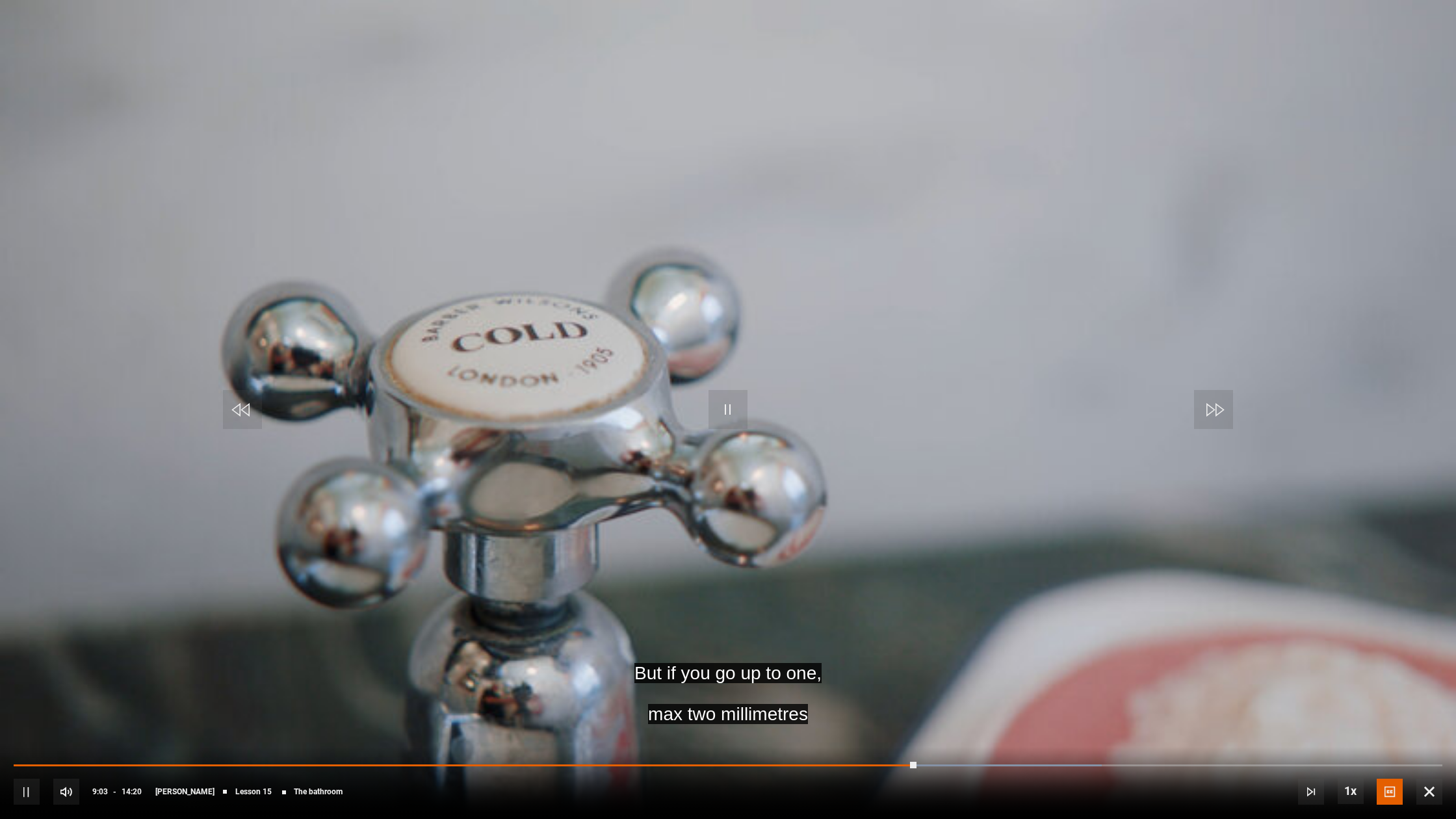 click at bounding box center [728, 410] 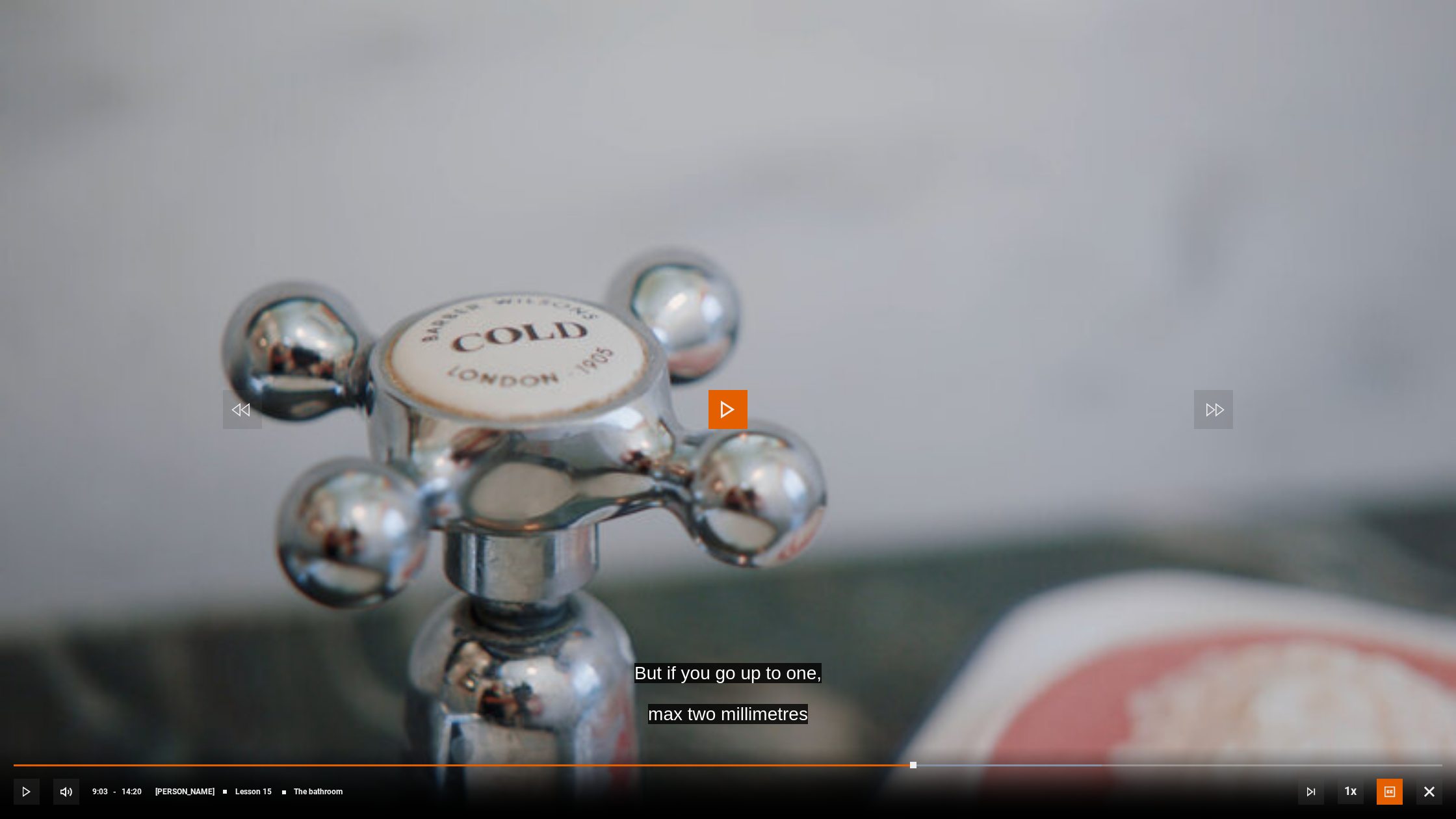 click at bounding box center [728, 410] 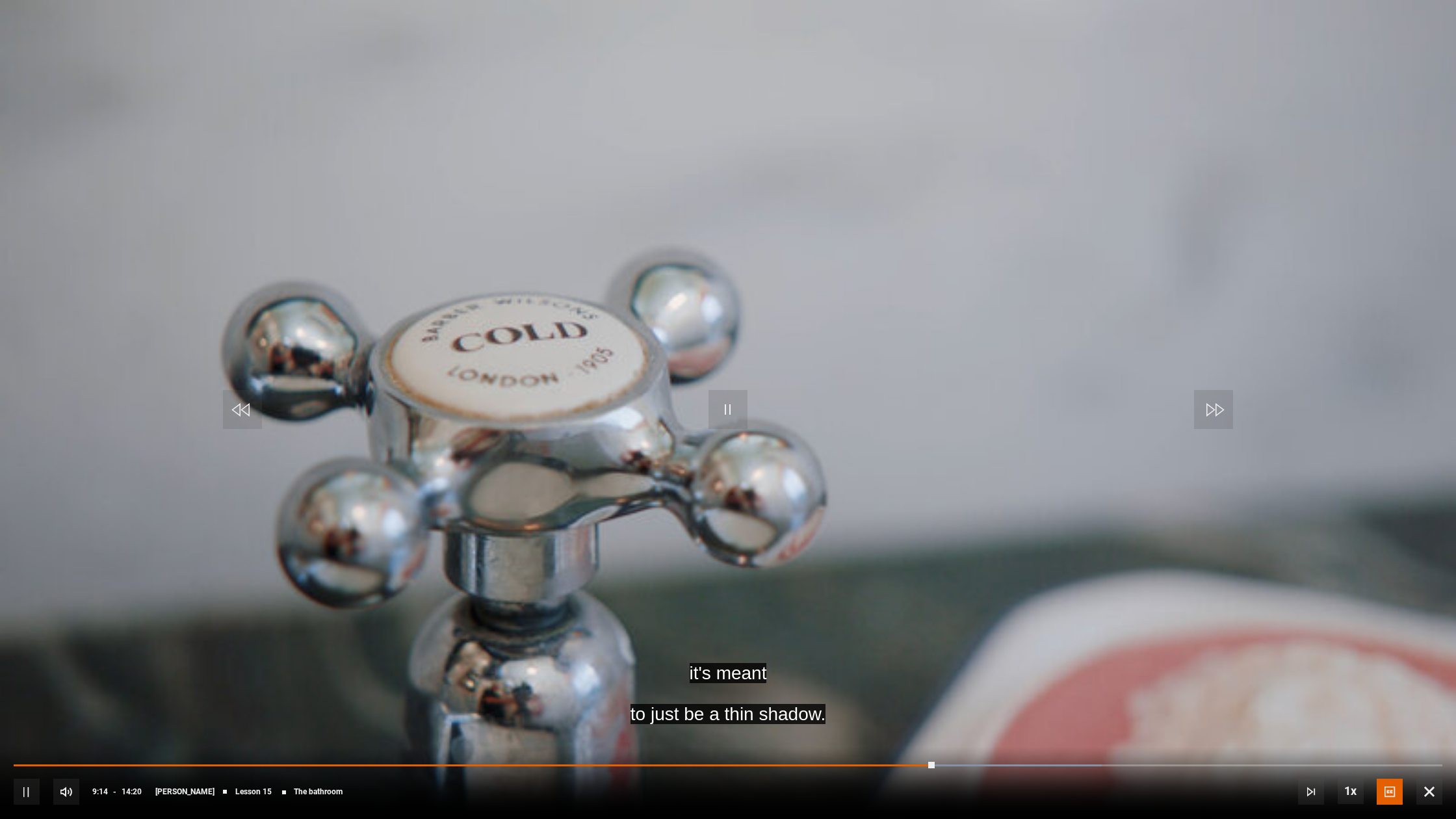 click at bounding box center (728, 410) 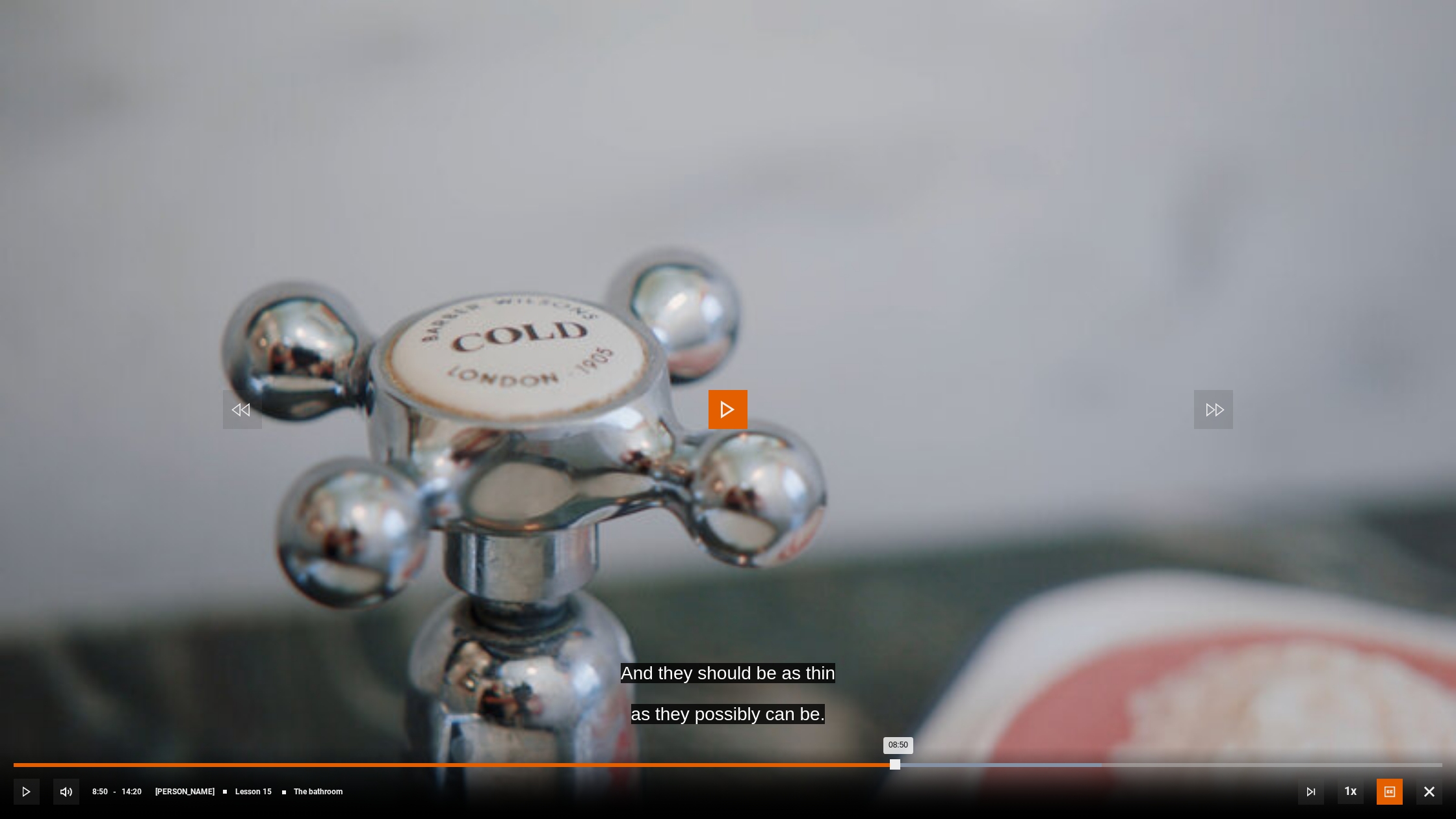drag, startPoint x: 930, startPoint y: 766, endPoint x: 895, endPoint y: 772, distance: 35.51056 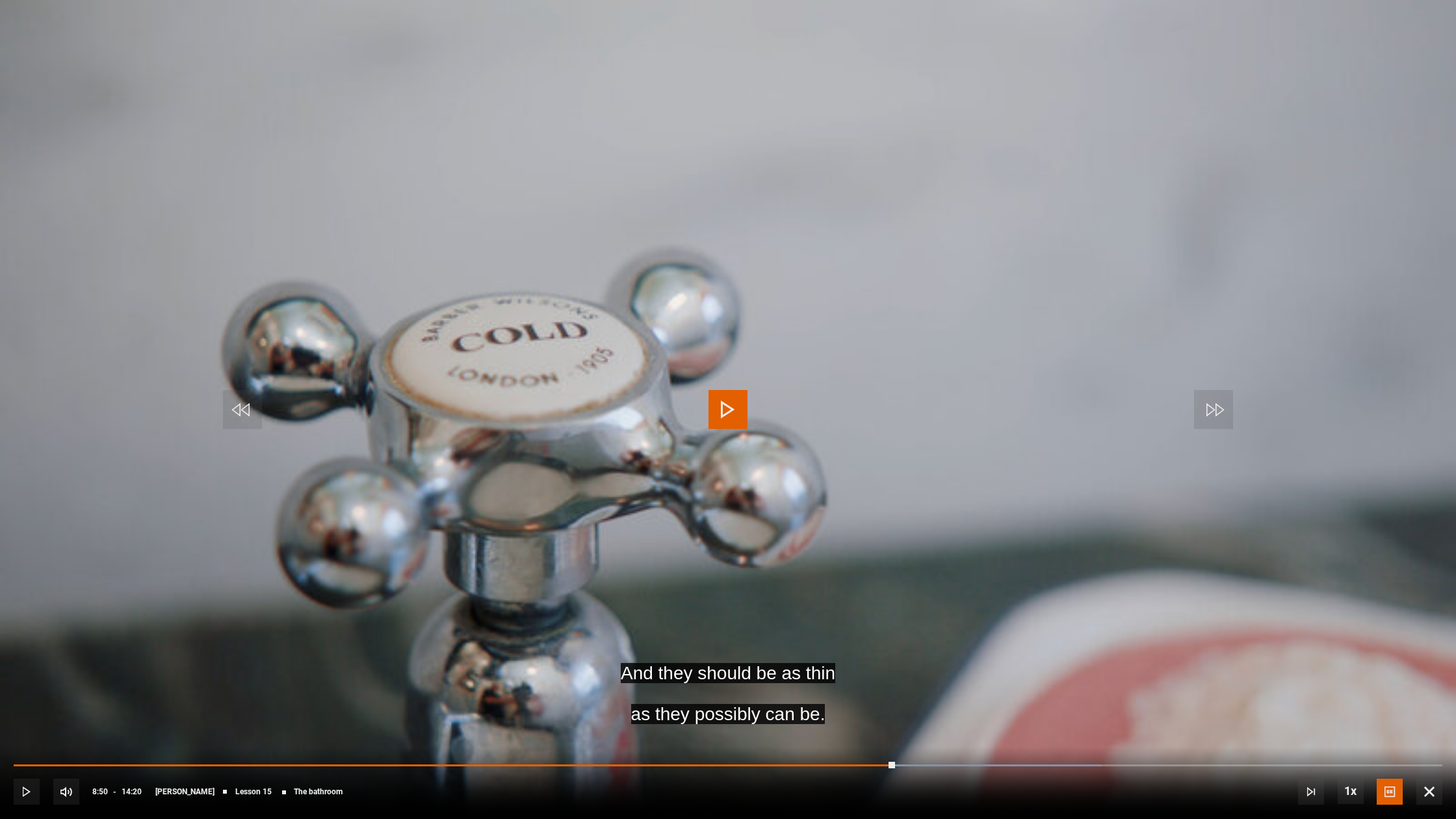 click at bounding box center [728, 410] 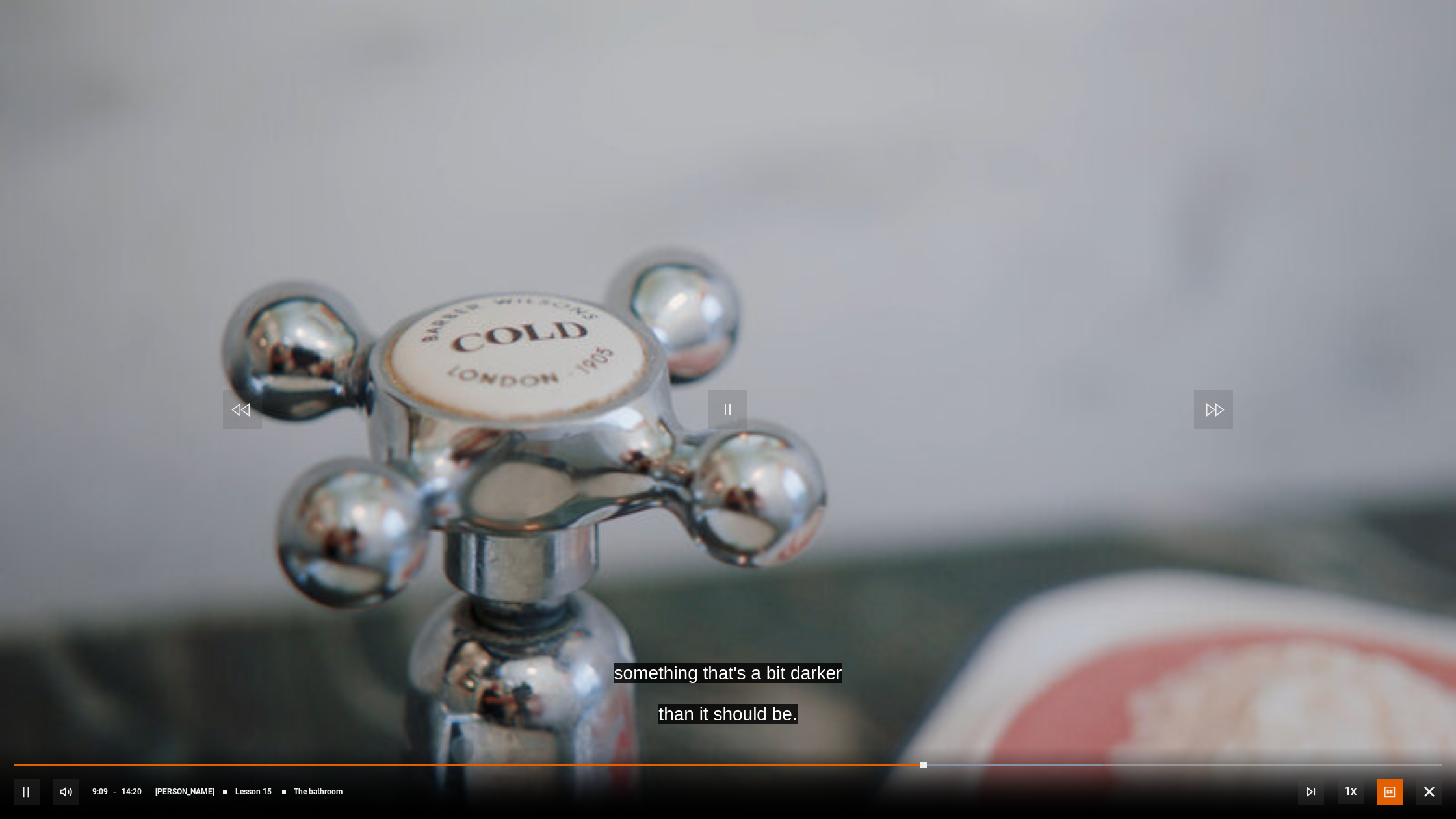 click at bounding box center (728, 410) 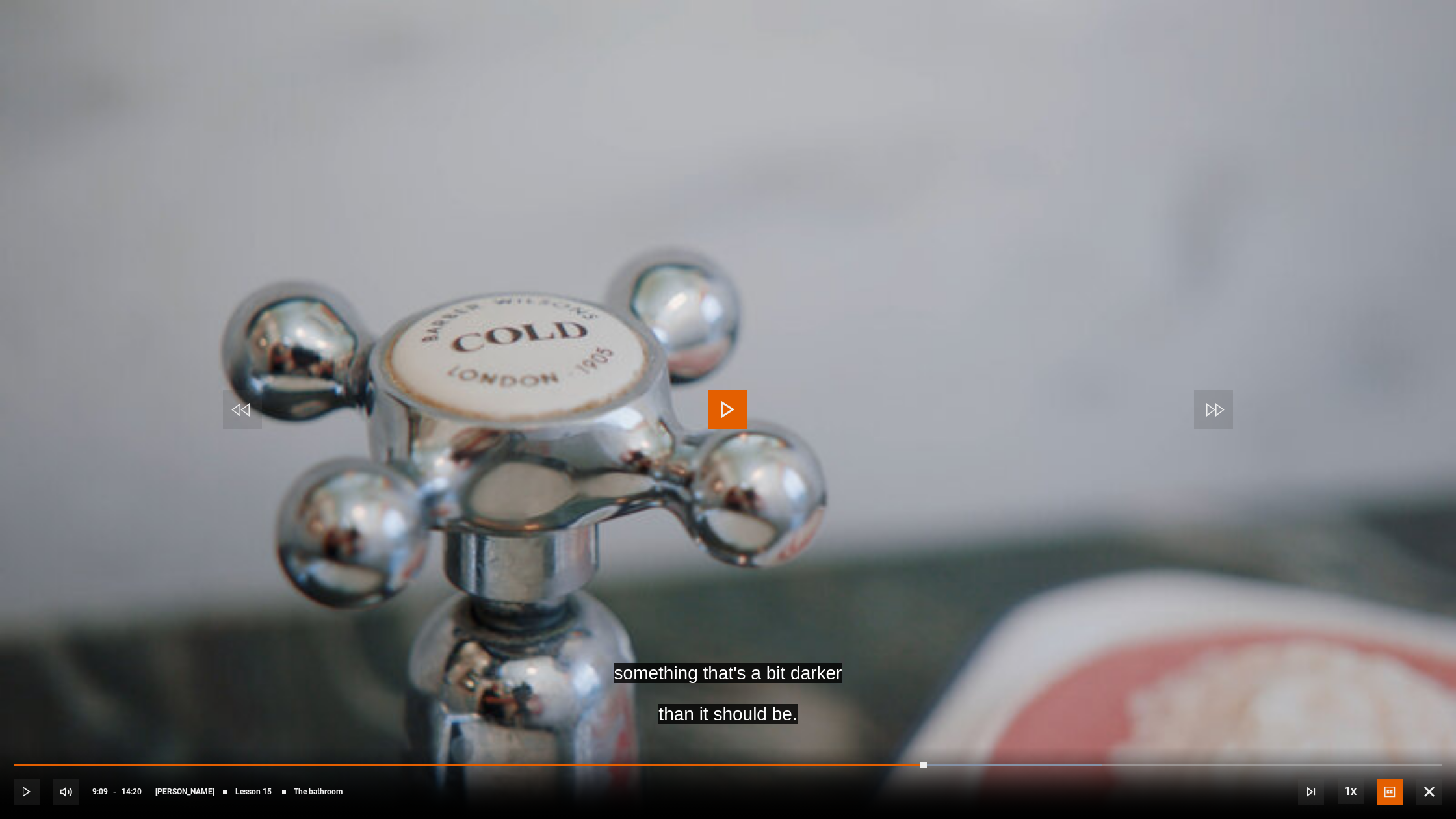 click at bounding box center (728, 410) 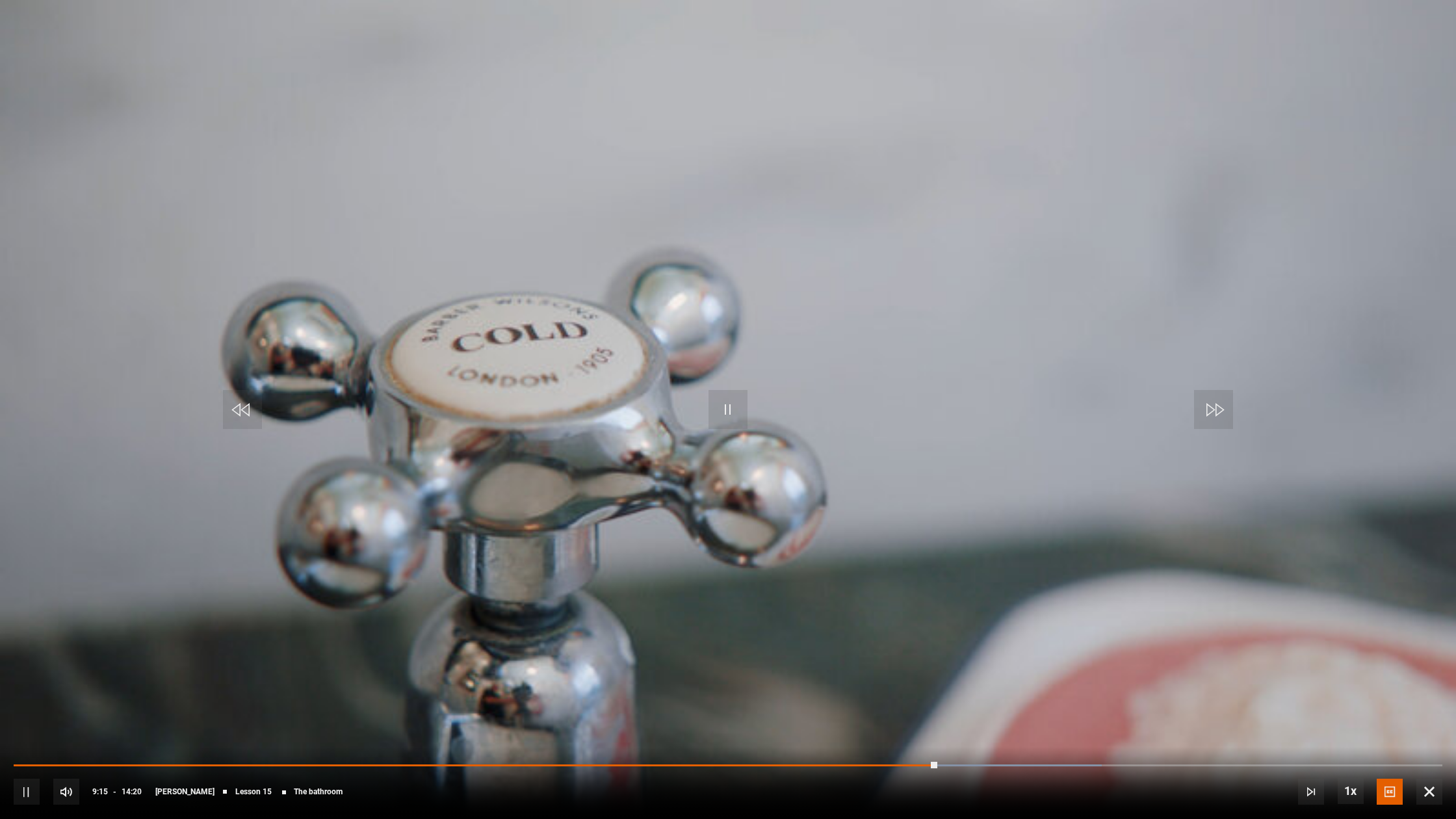 click at bounding box center (728, 410) 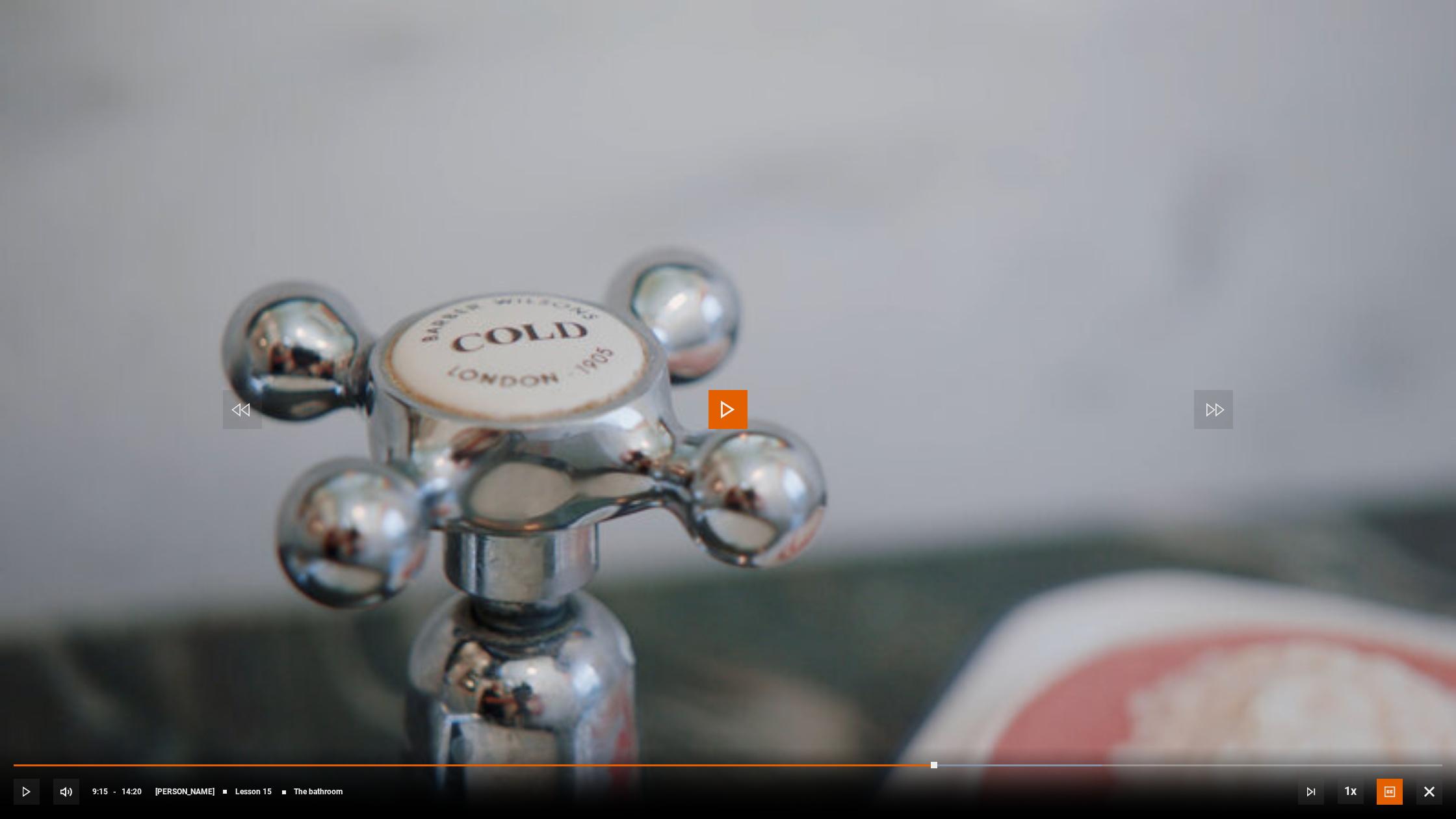 click at bounding box center (728, 410) 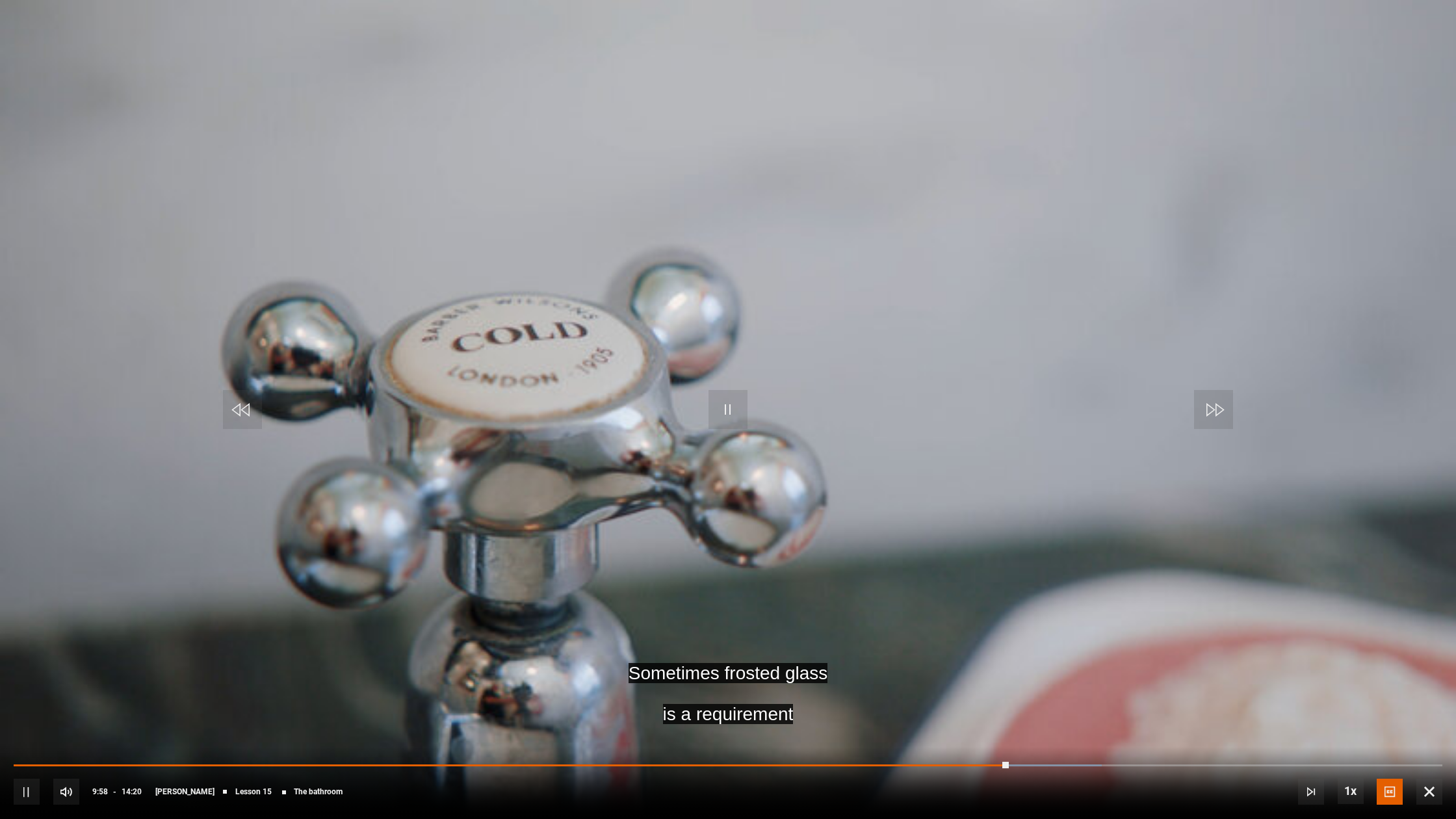 click at bounding box center [728, 410] 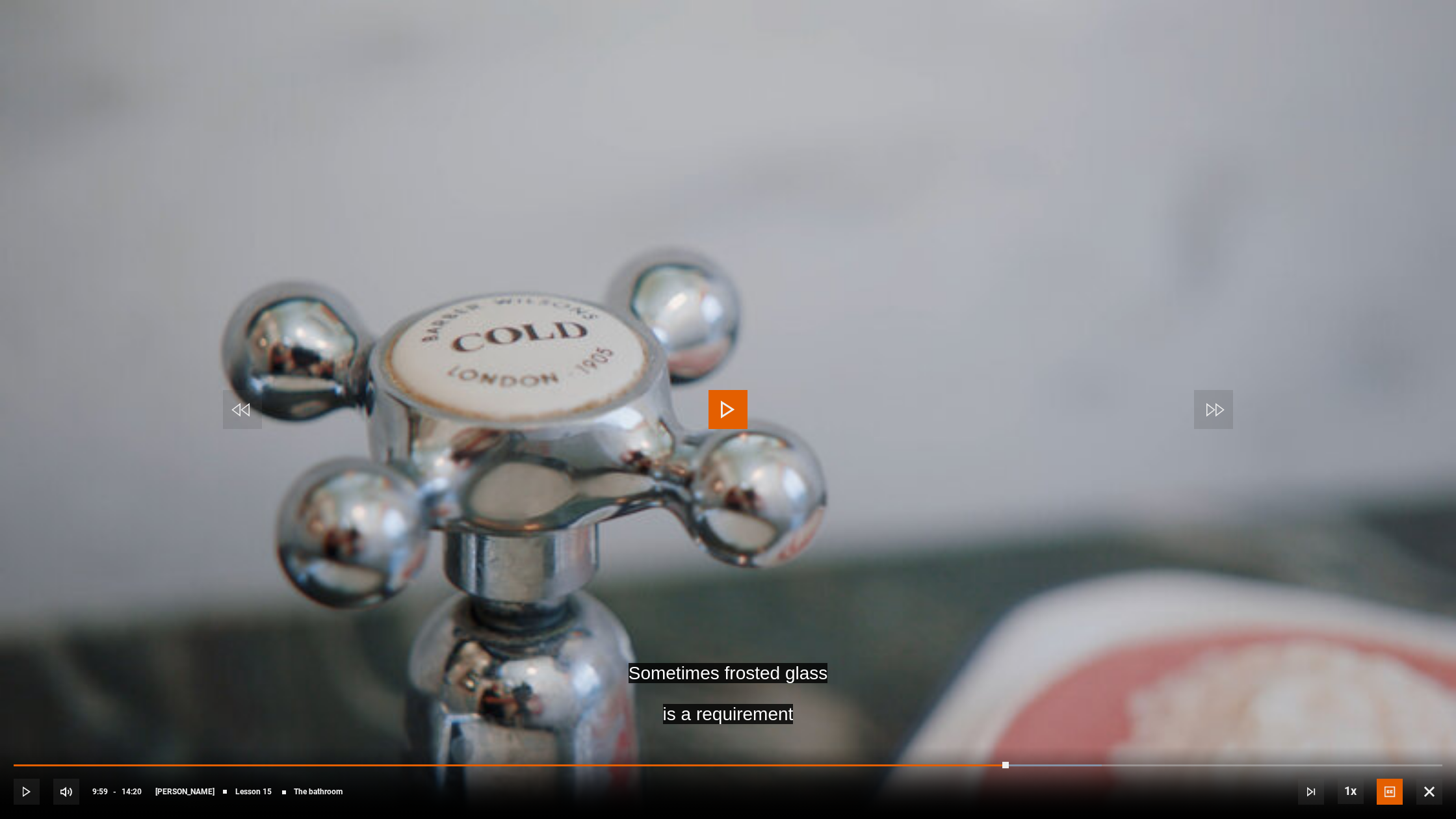 click at bounding box center [728, 410] 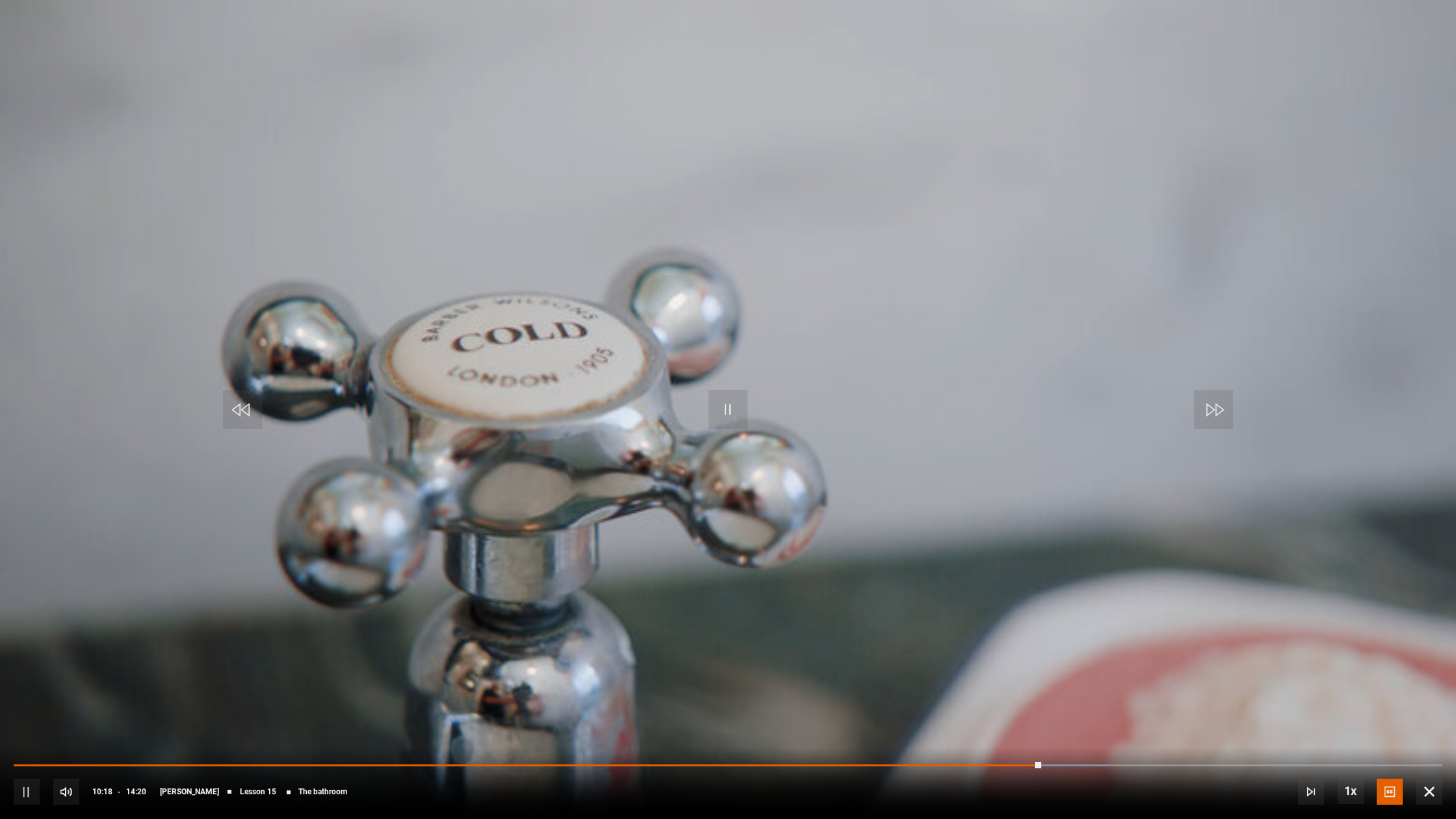 drag, startPoint x: 1038, startPoint y: 768, endPoint x: 1027, endPoint y: 768, distance: 11 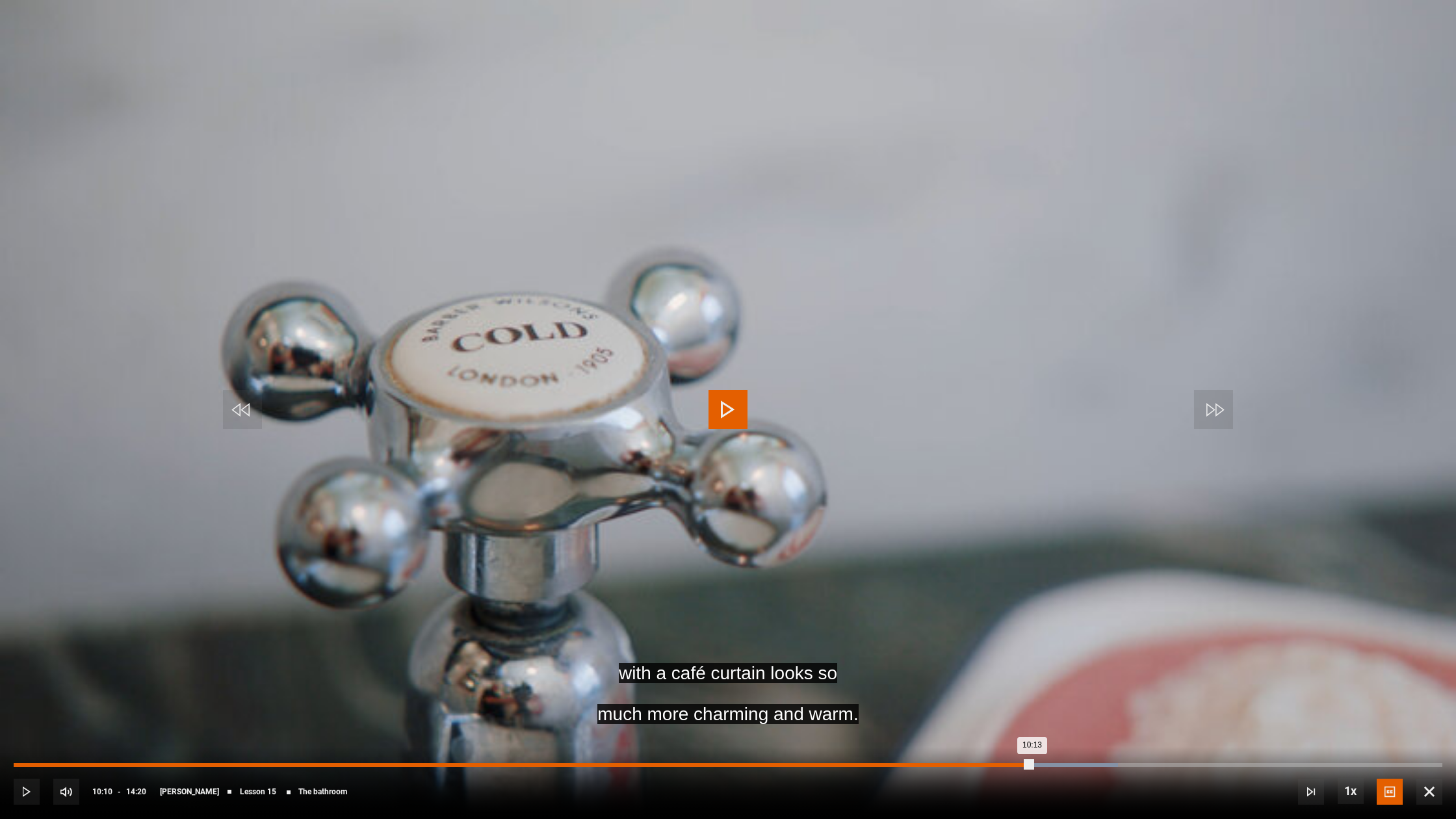 drag, startPoint x: 1035, startPoint y: 766, endPoint x: 1028, endPoint y: 768, distance: 7.28011 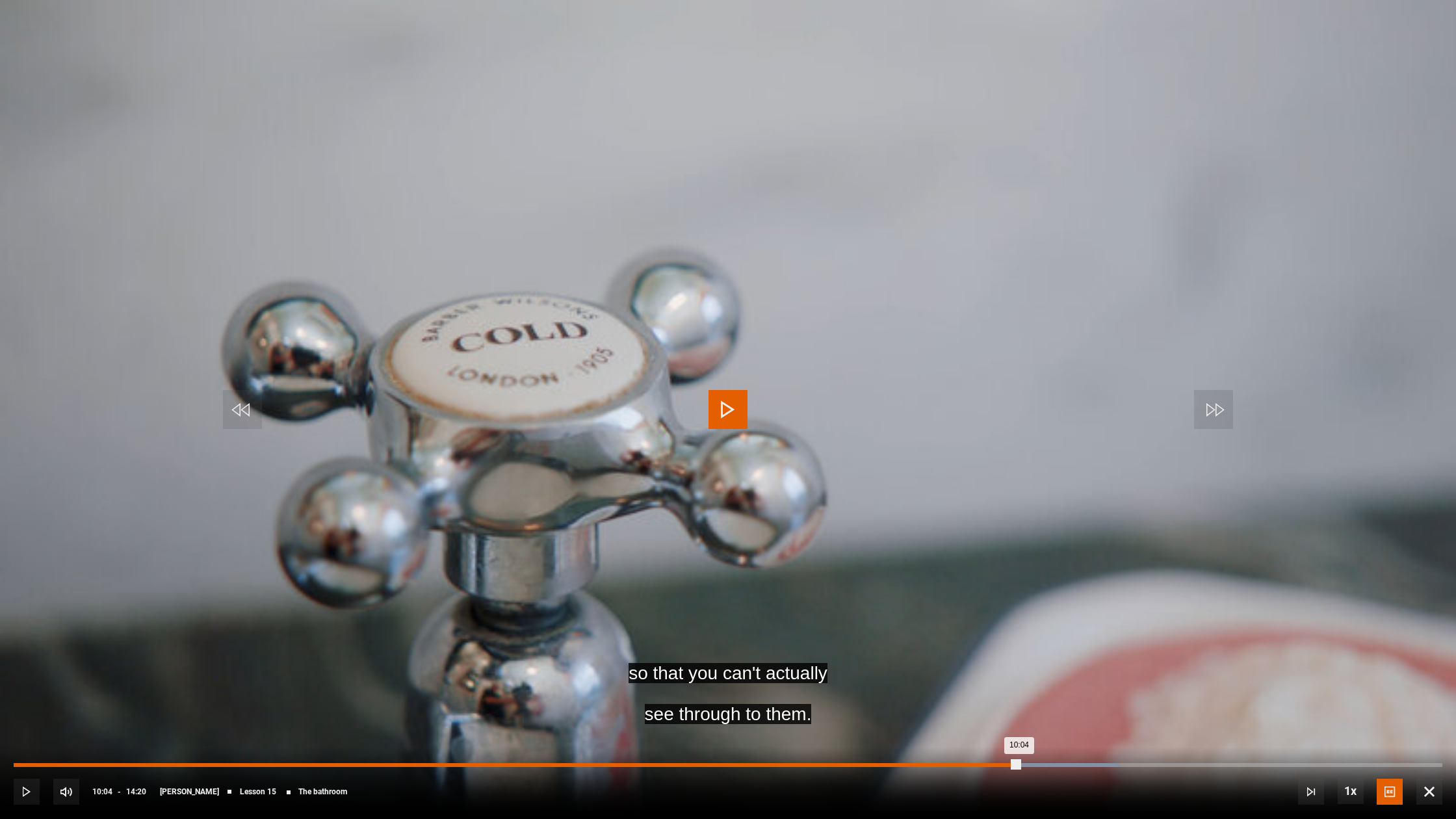 drag, startPoint x: 1029, startPoint y: 766, endPoint x: 1018, endPoint y: 766, distance: 11 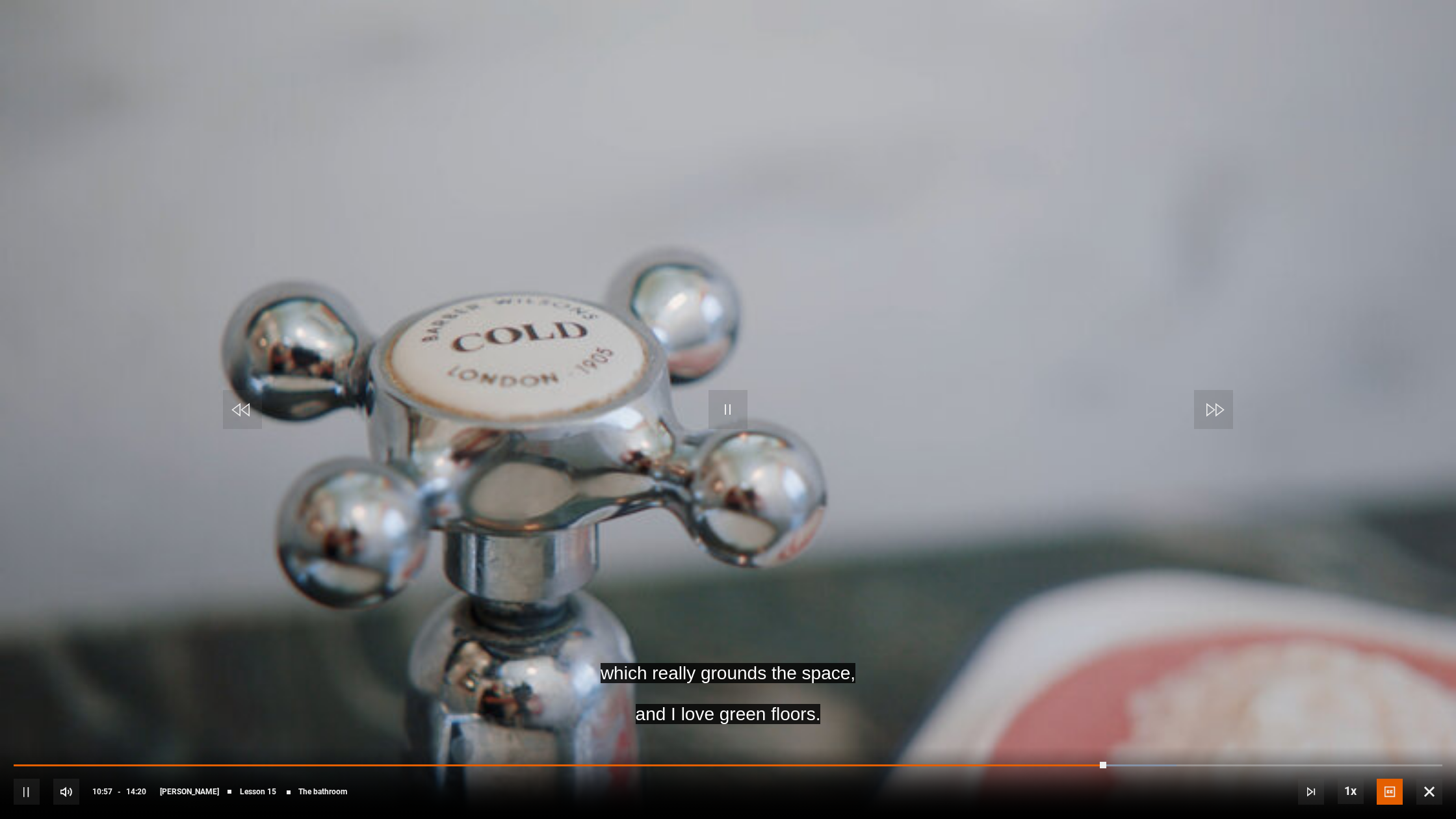 click on "10s Skip Back 10 seconds Pause 10s Skip Forward 10 seconds Loaded :  81.39% 10:06 10:57 Pause Mute 11% Current Time  10:57 - Duration  14:20
[PERSON_NAME]
Lesson 15
The bathroom
1x Playback Rate 2x 1.5x 1x , selected 0.5x Captions captions off English  Captions , selected" at bounding box center (728, 783) 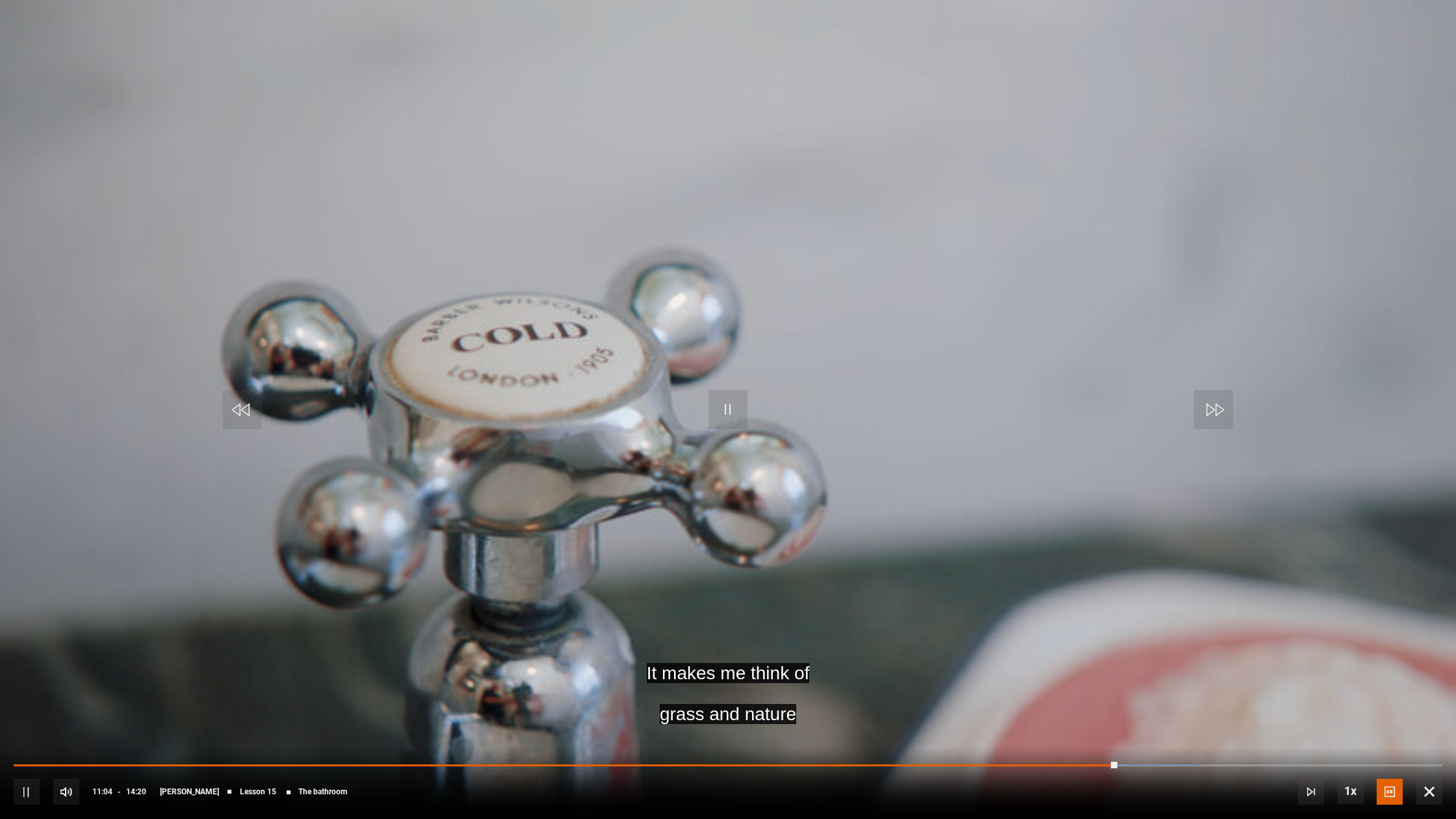click at bounding box center [728, 410] 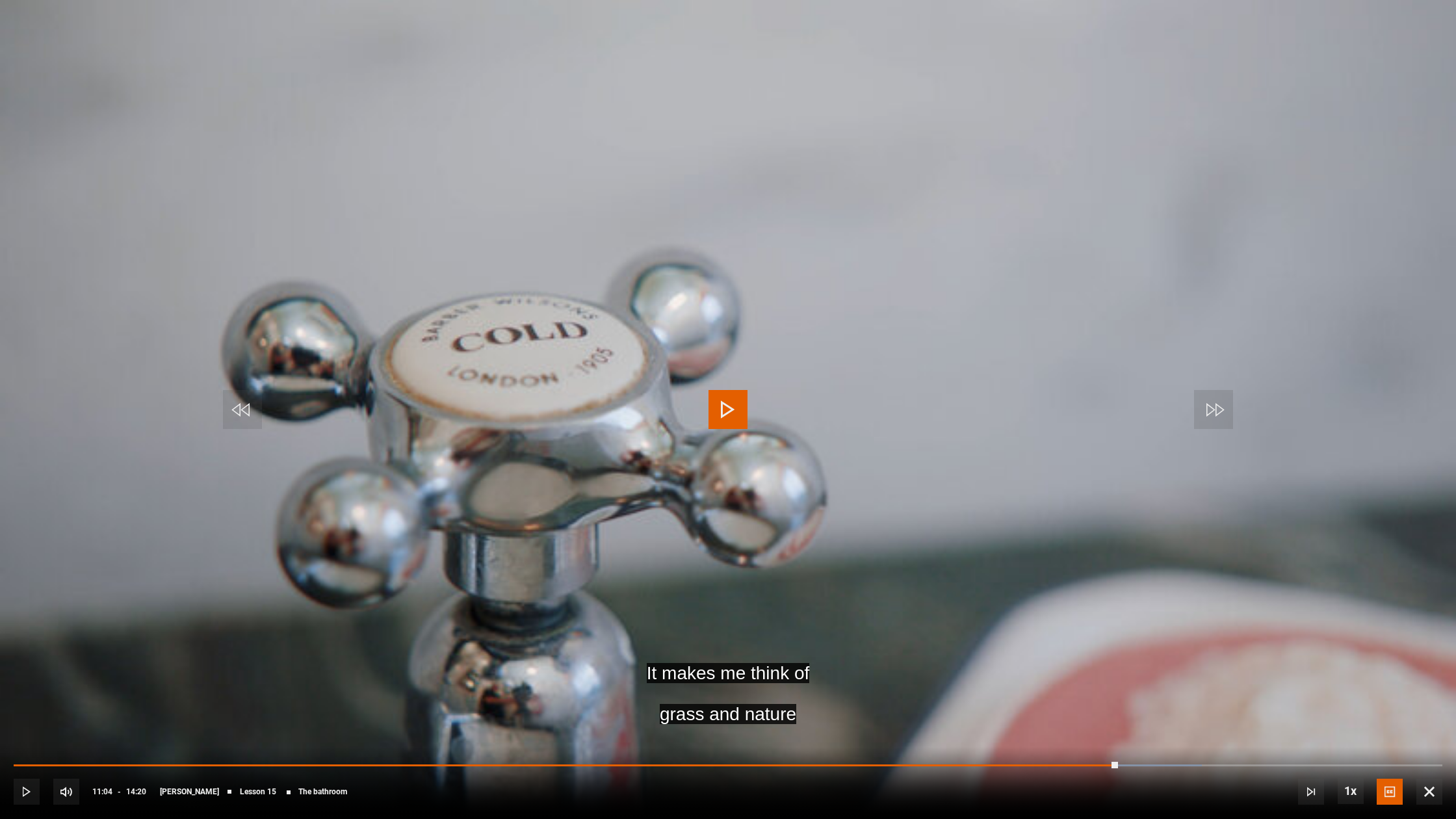click at bounding box center [728, 410] 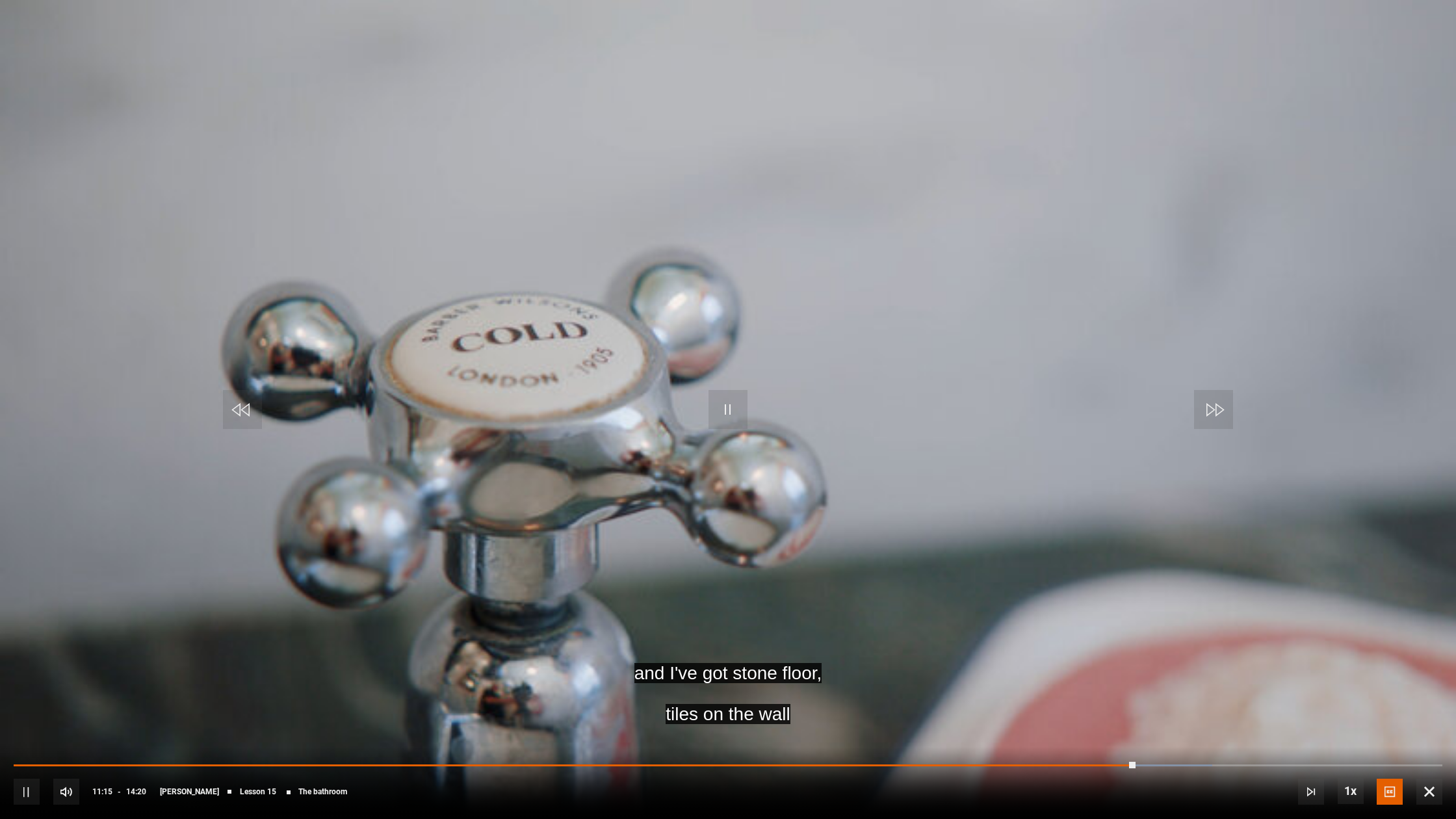 click at bounding box center [728, 410] 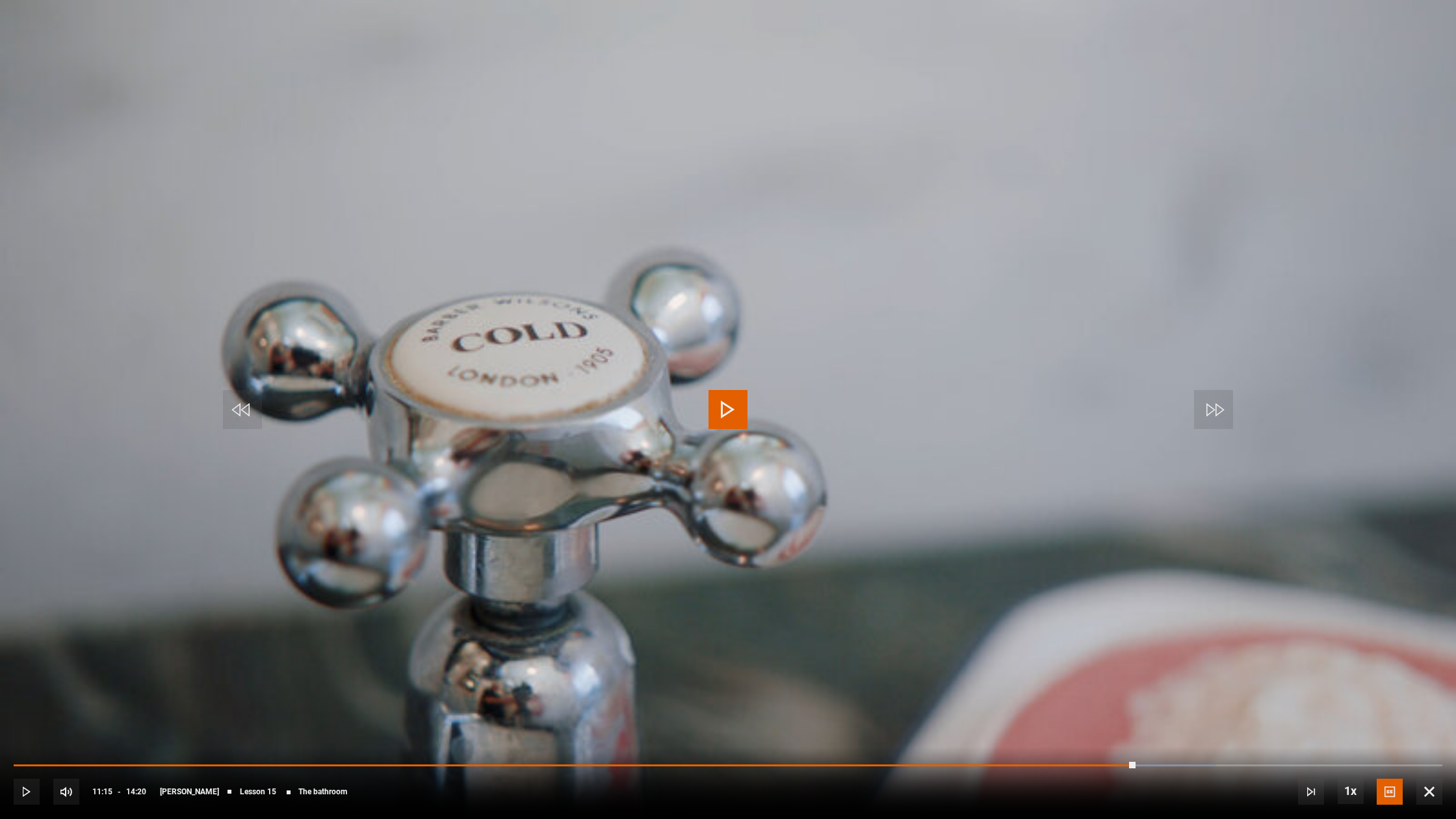 click at bounding box center [728, 410] 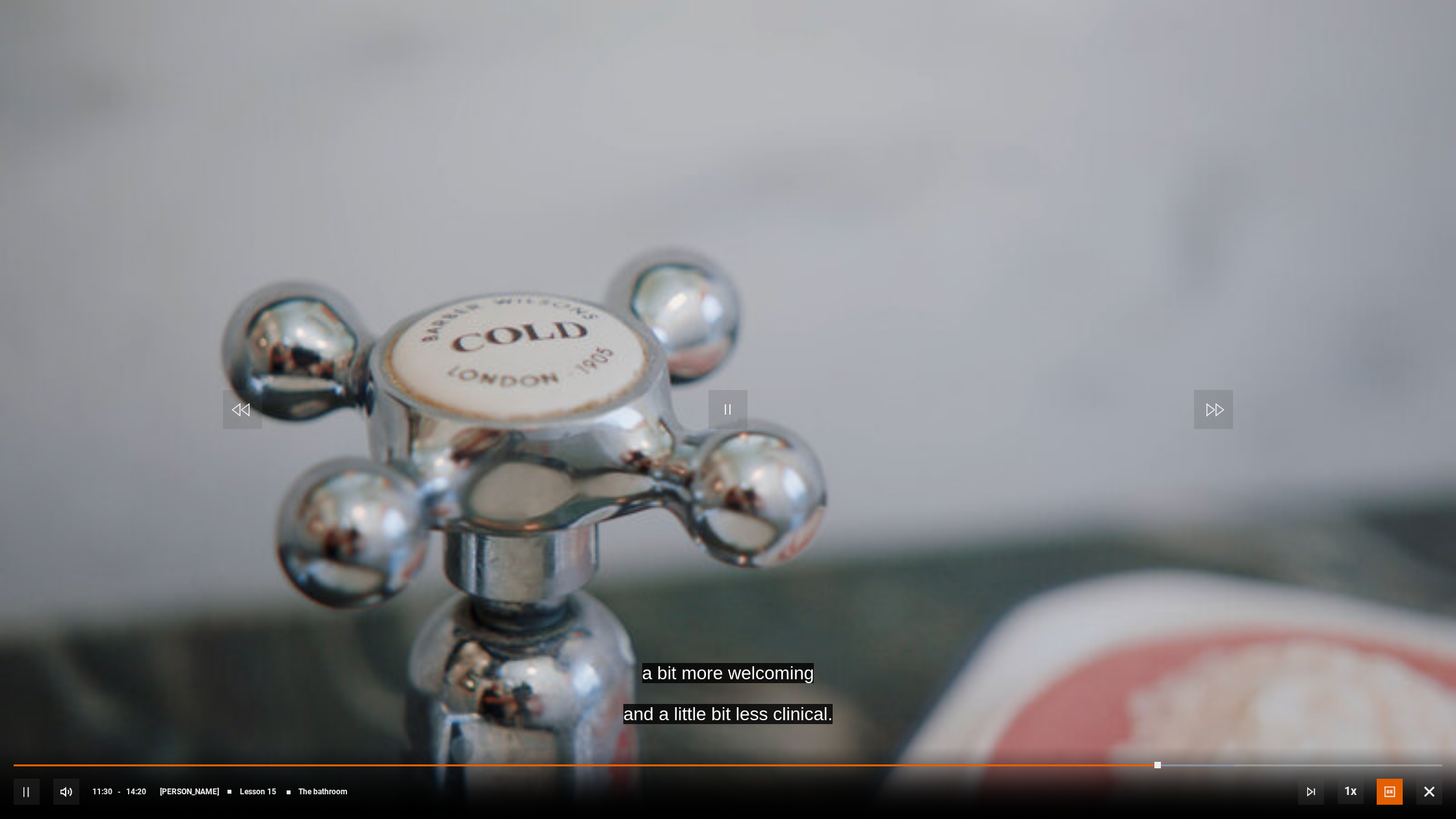 click at bounding box center [728, 410] 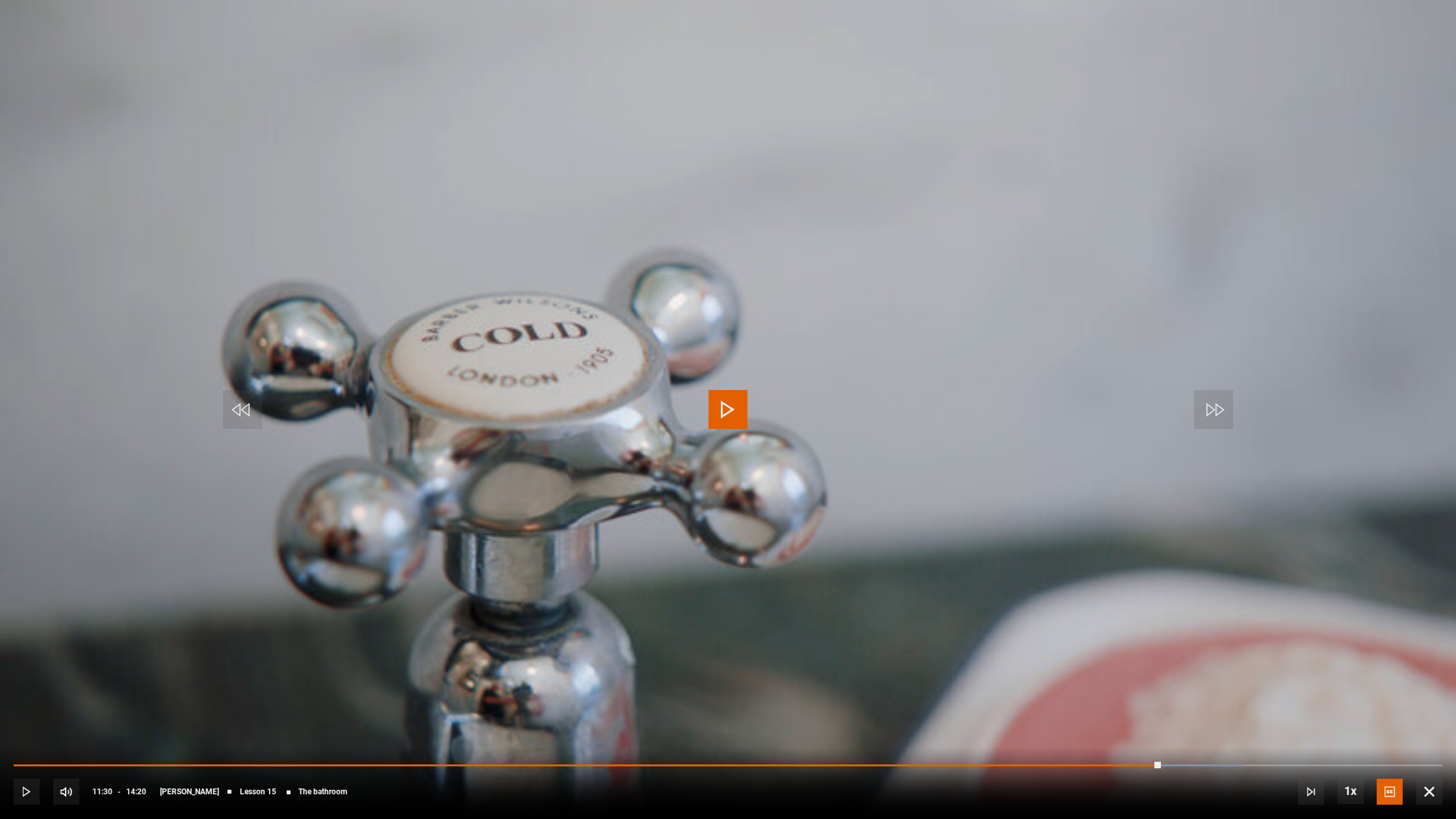 click at bounding box center (728, 410) 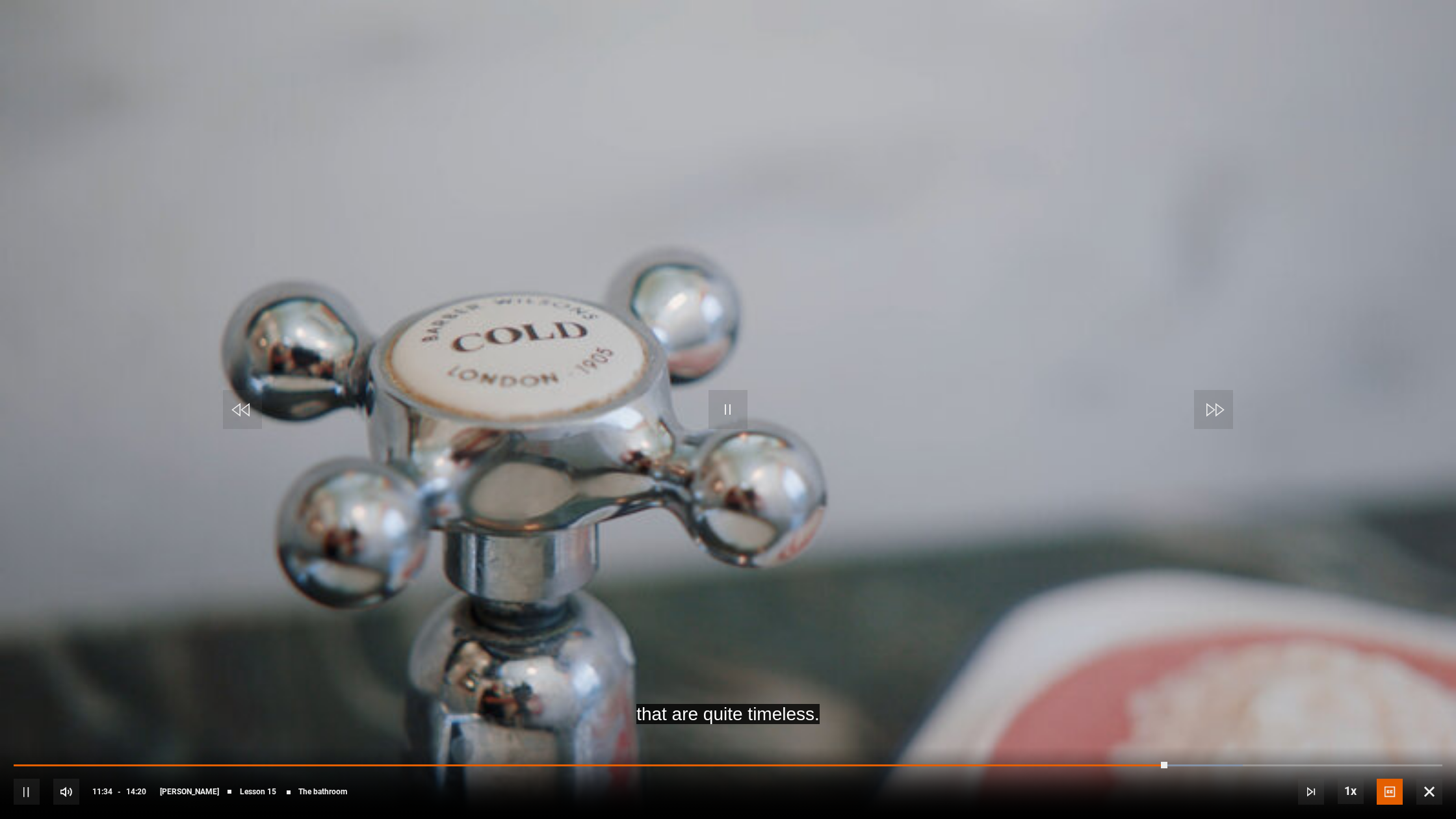 click at bounding box center (728, 410) 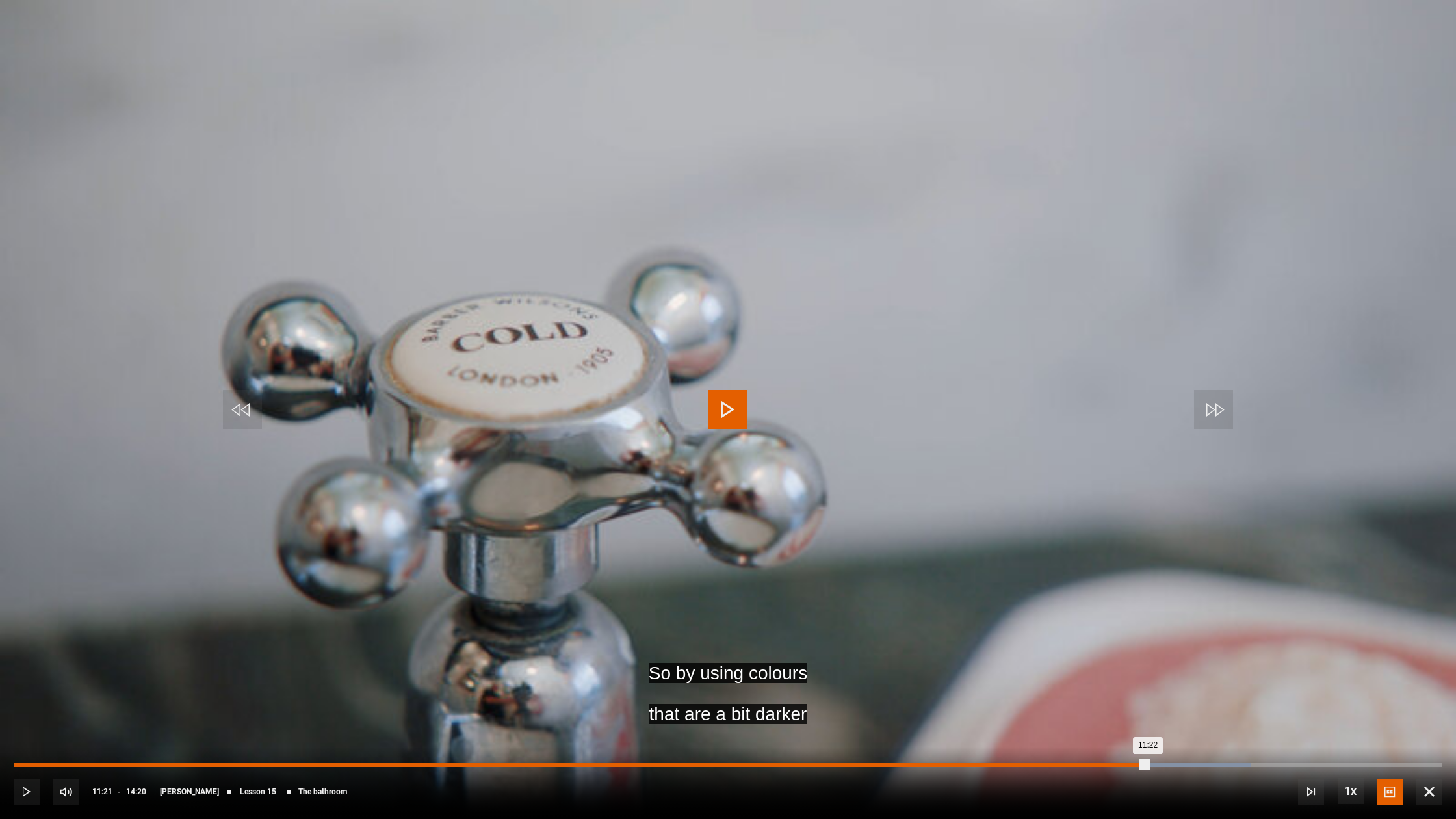 drag, startPoint x: 1166, startPoint y: 762, endPoint x: 1146, endPoint y: 761, distance: 20.024984 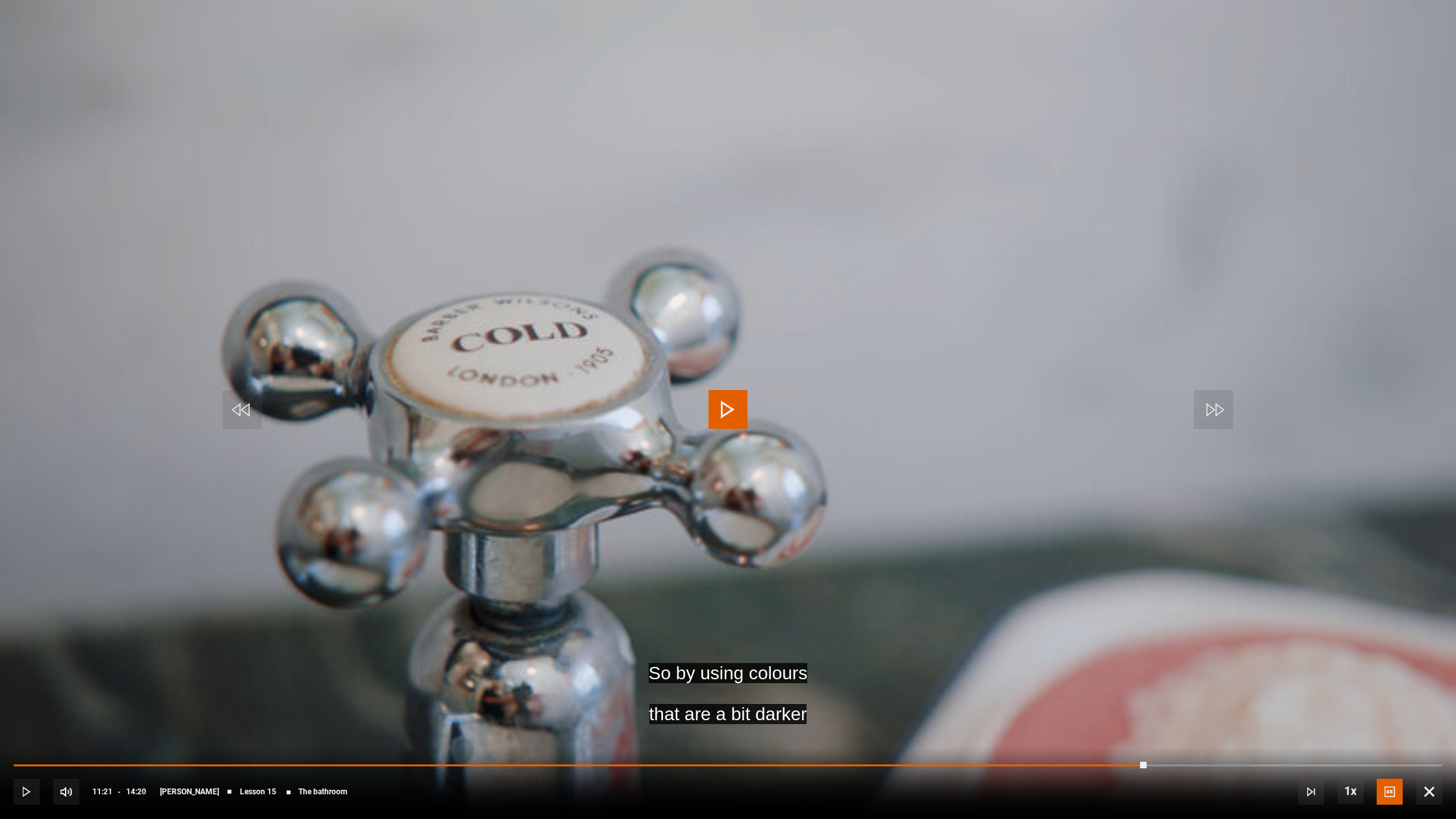 click at bounding box center [728, 410] 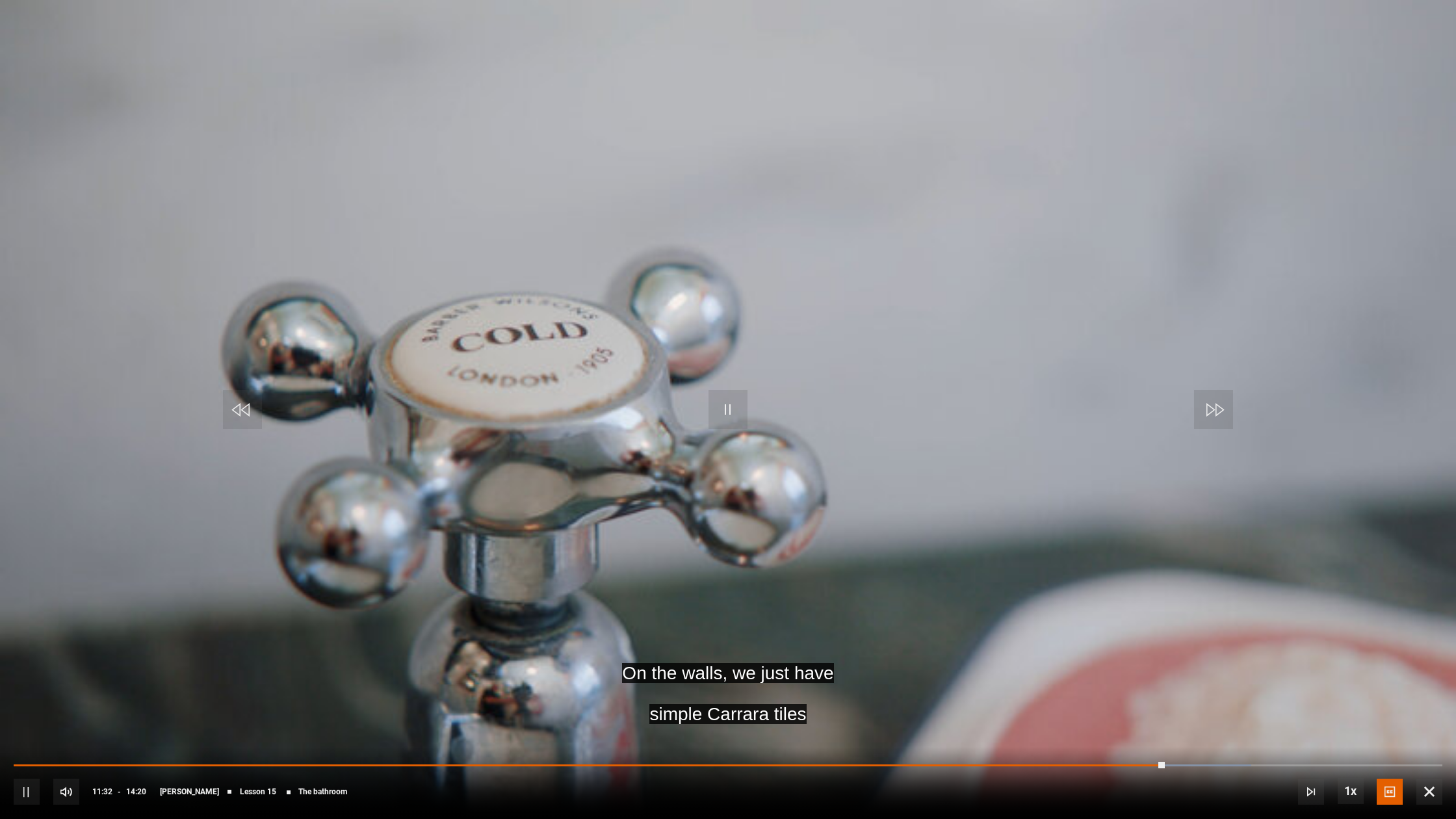 click at bounding box center [728, 410] 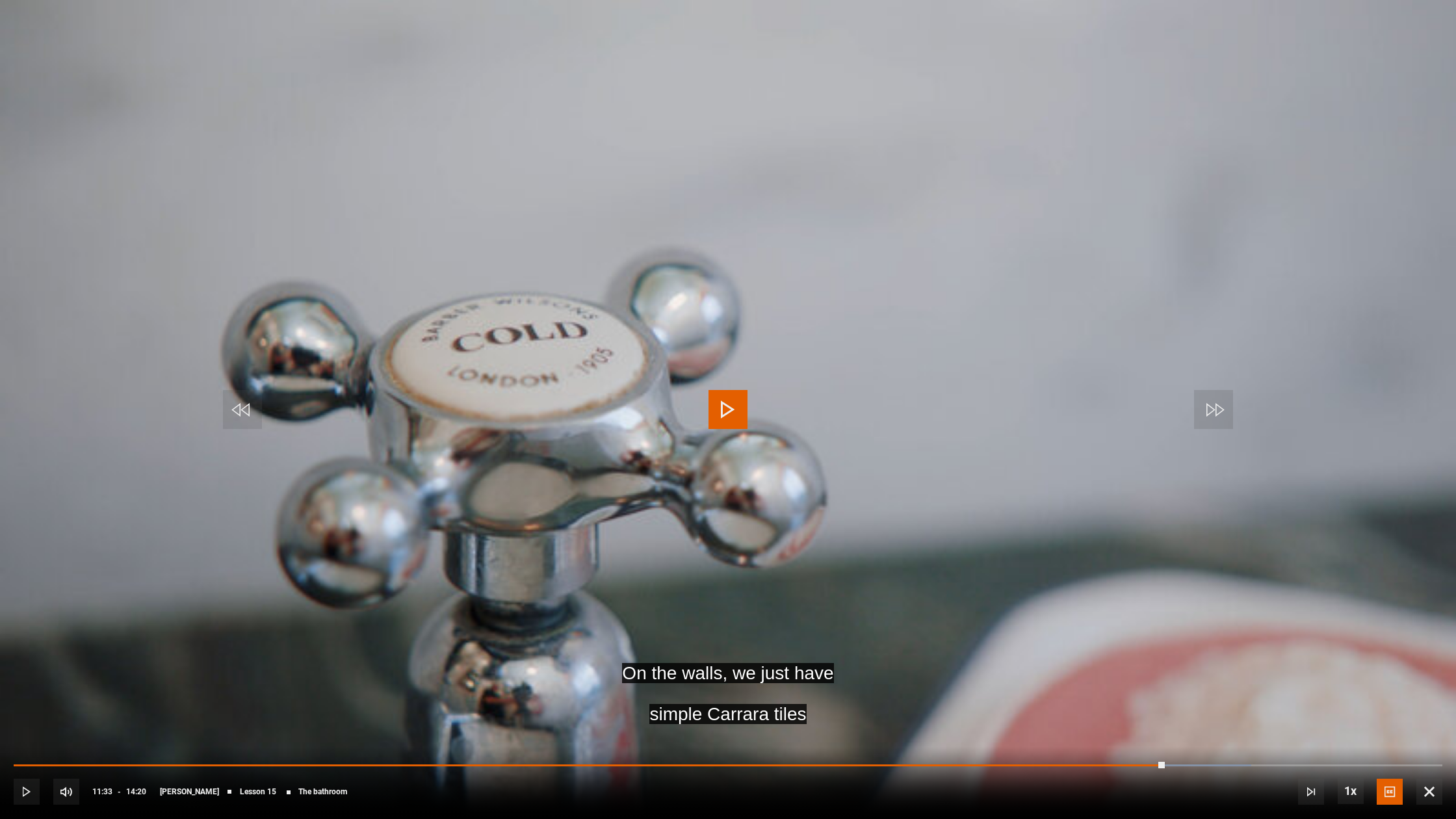 click at bounding box center [728, 410] 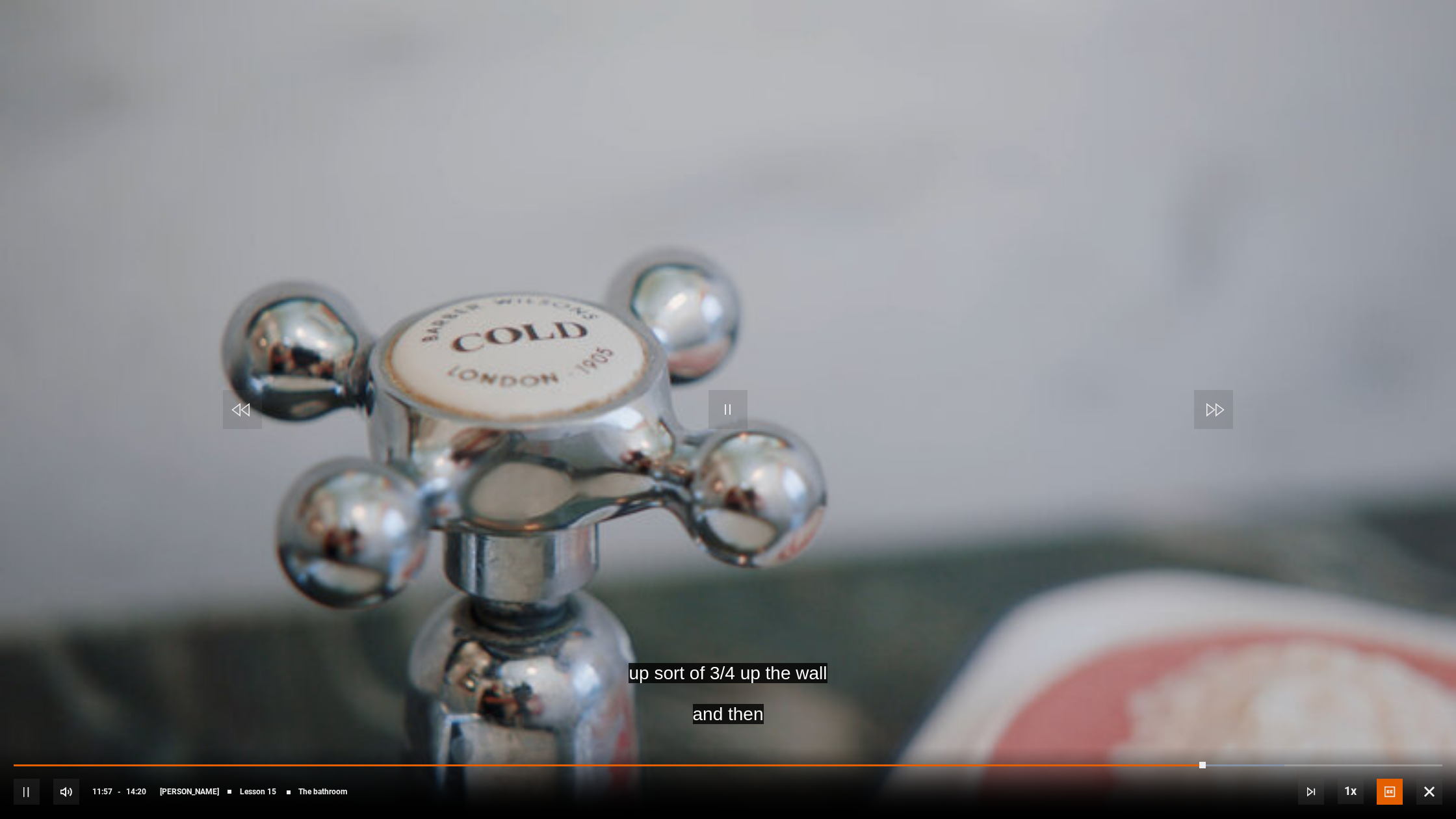 click at bounding box center (728, 410) 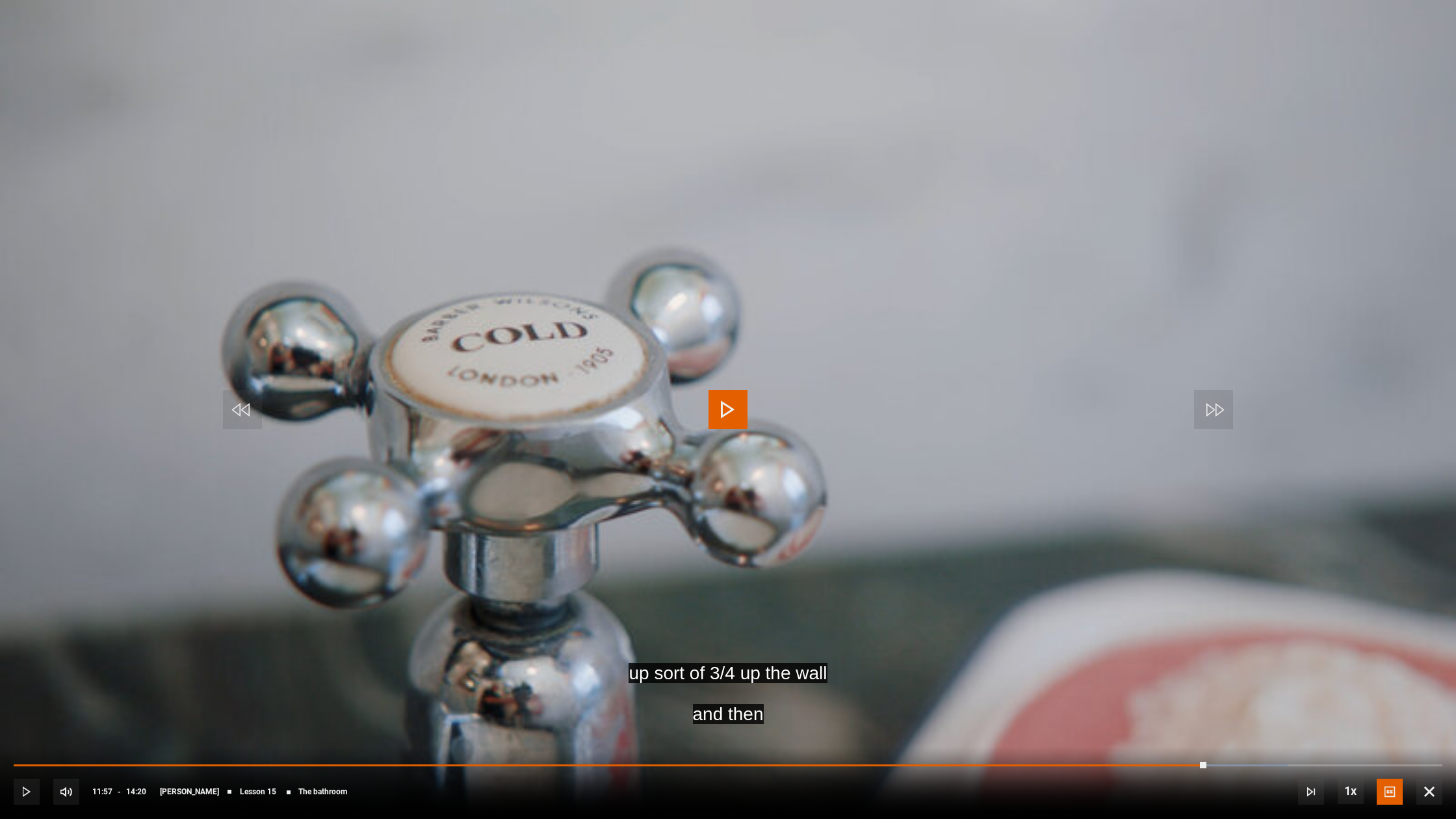 click at bounding box center [728, 410] 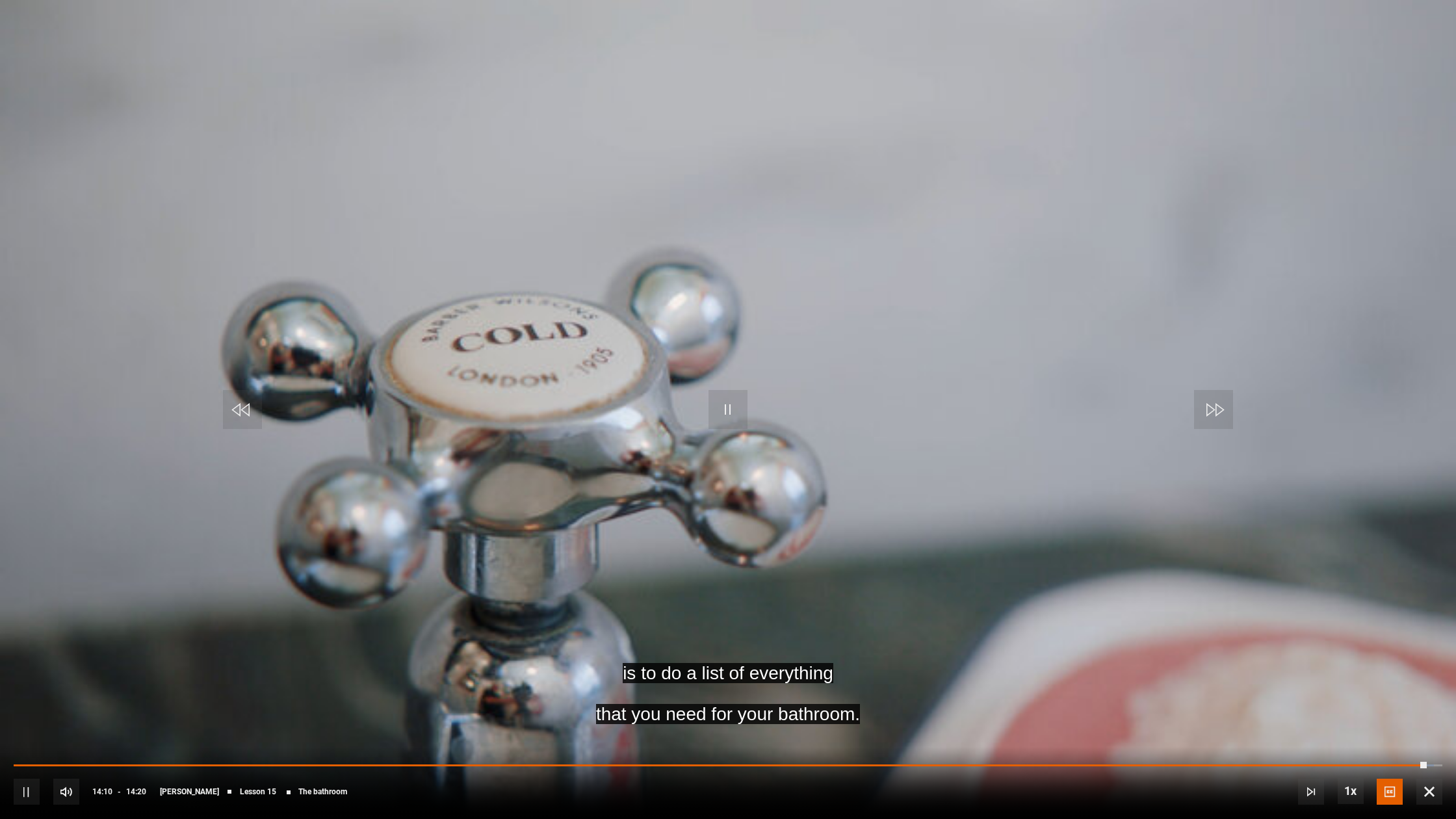 click at bounding box center (728, 410) 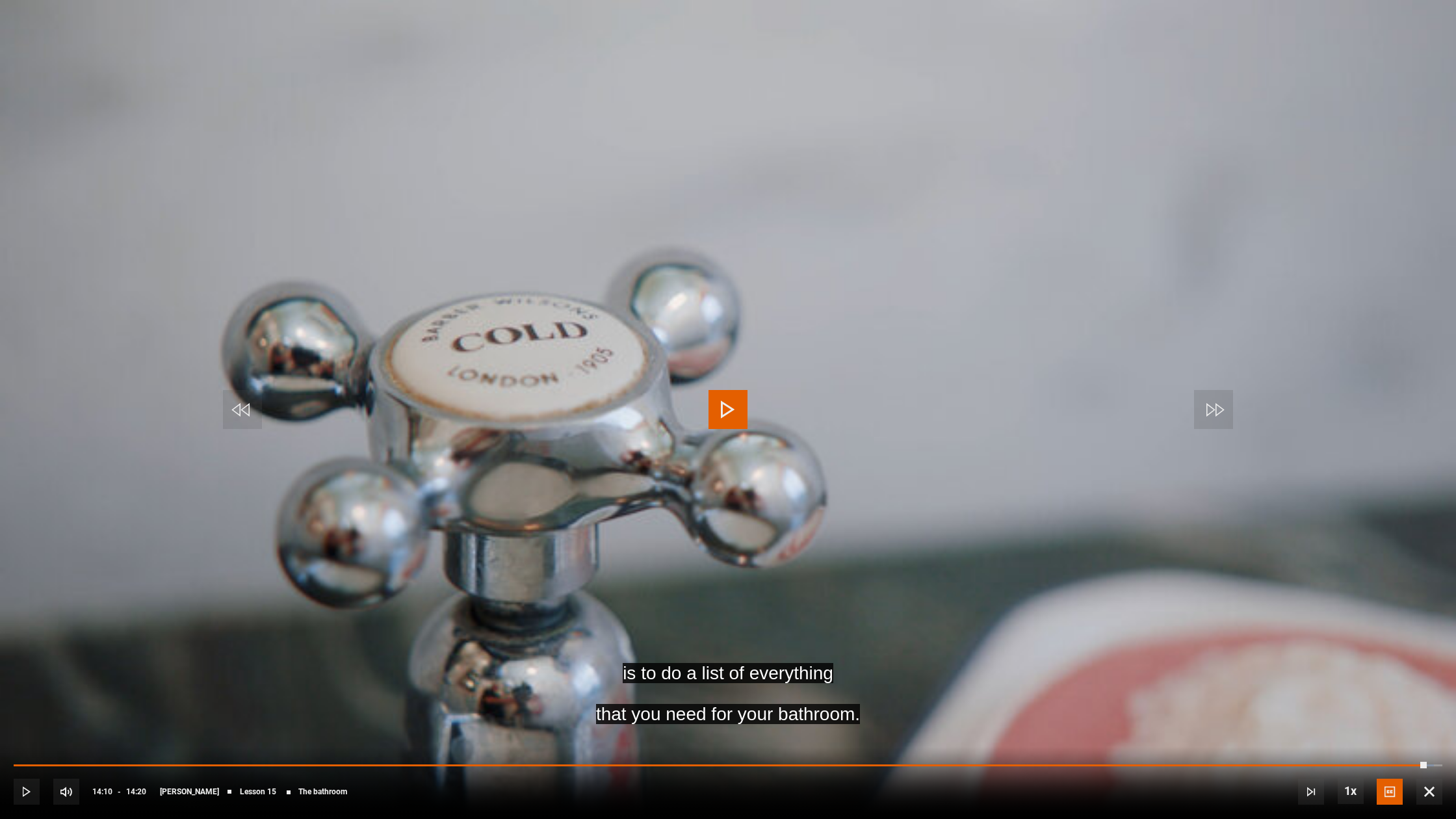 click at bounding box center [728, 410] 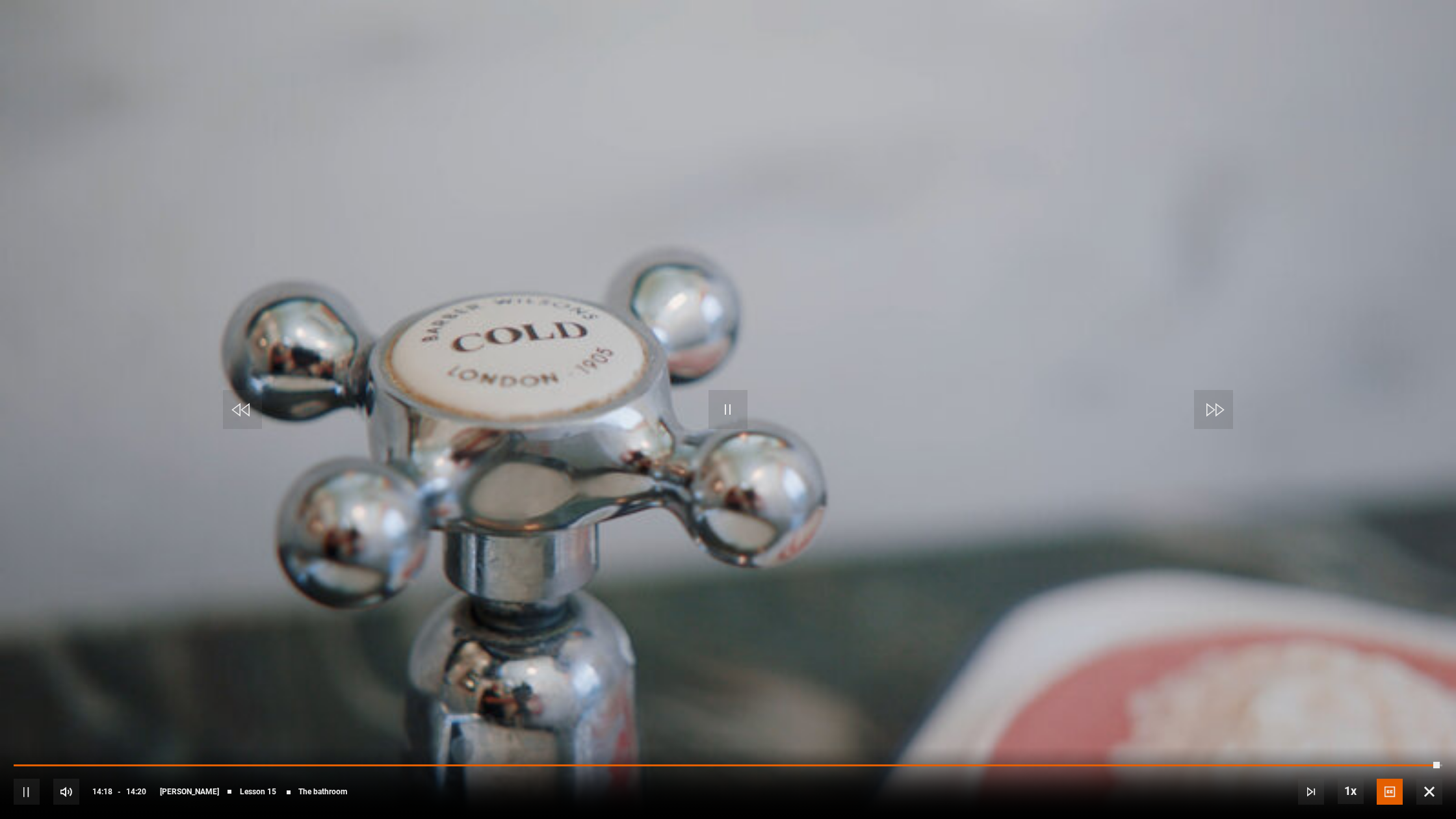 click at bounding box center (728, 410) 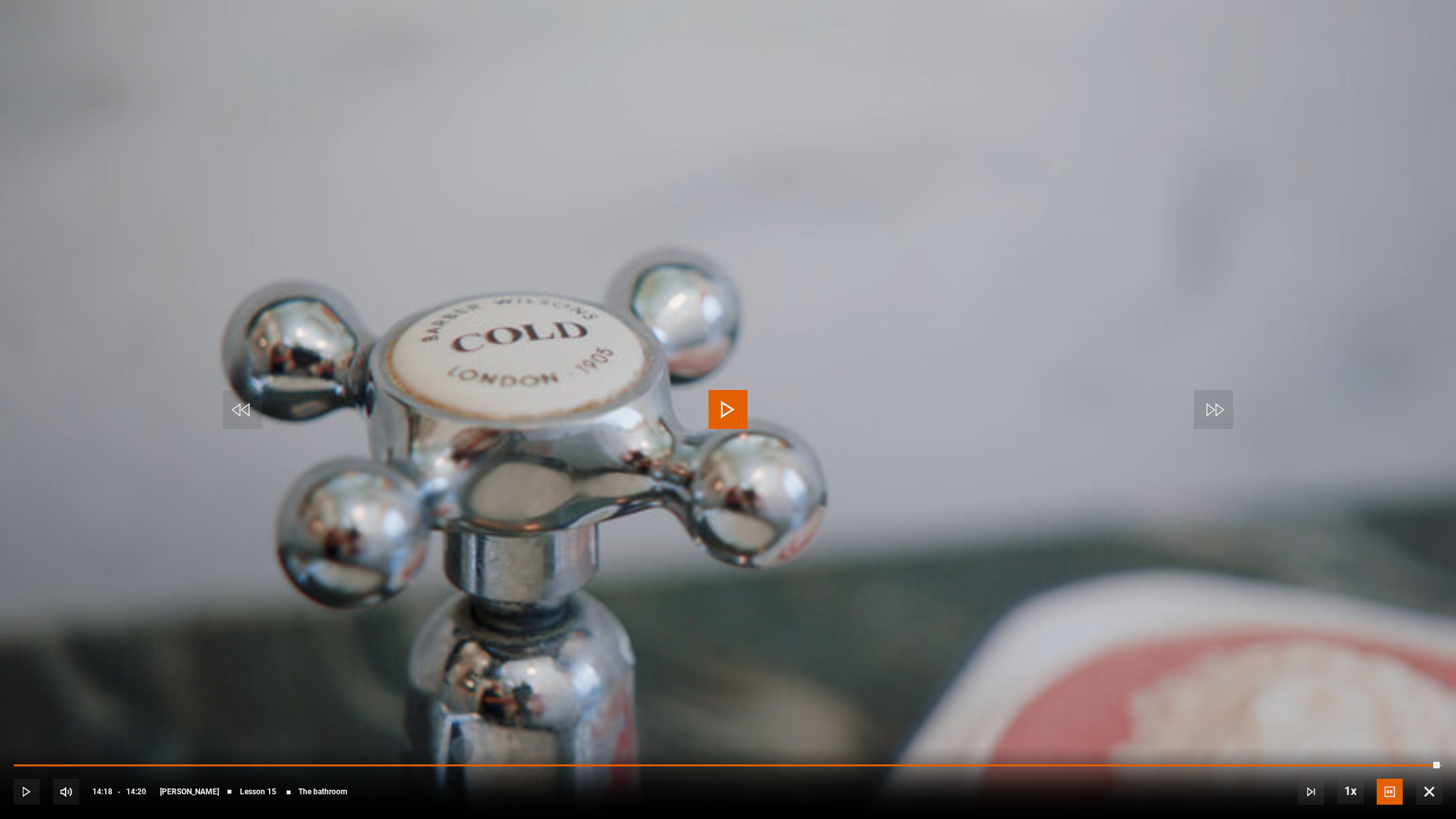 click at bounding box center (1429, 792) 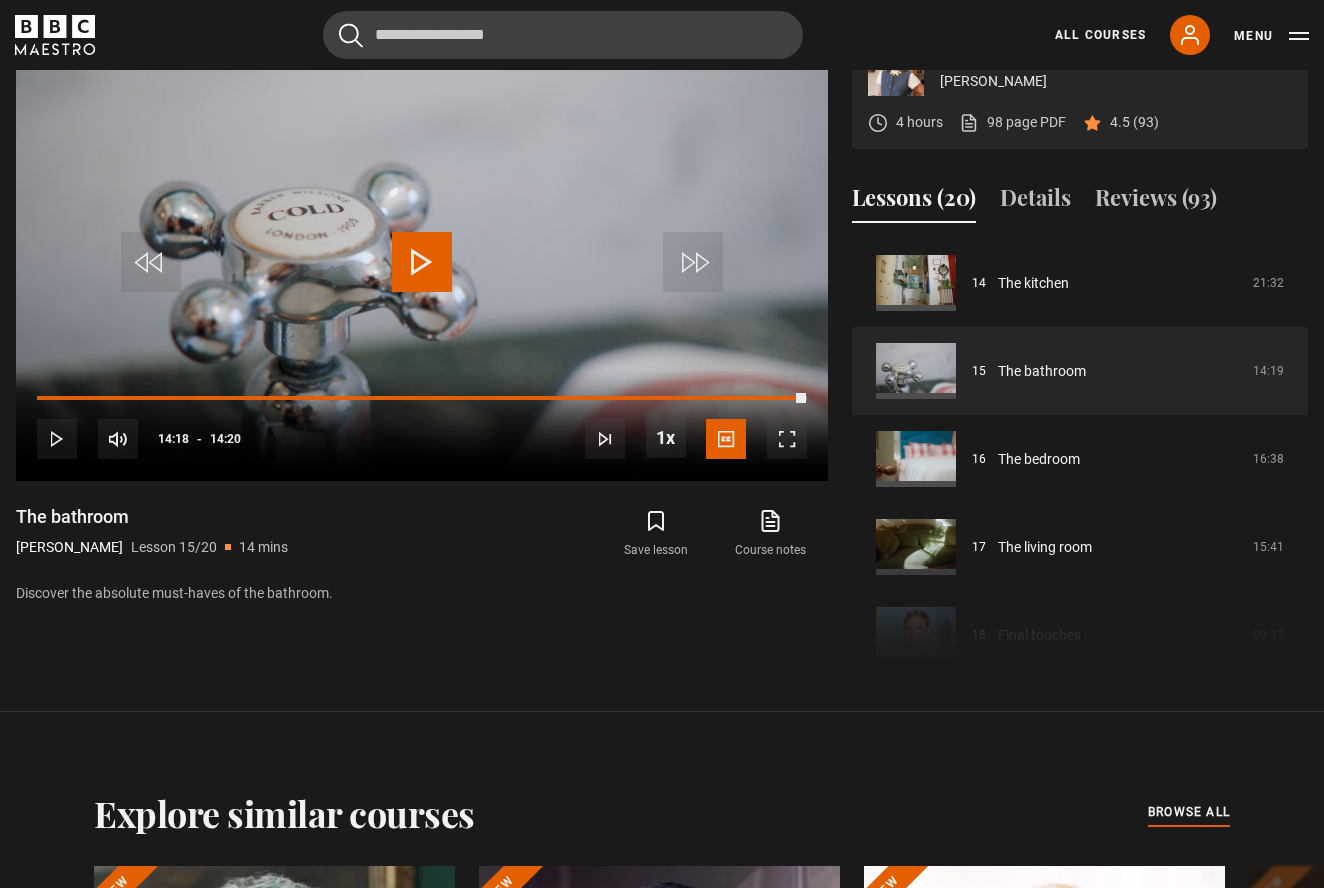 click 